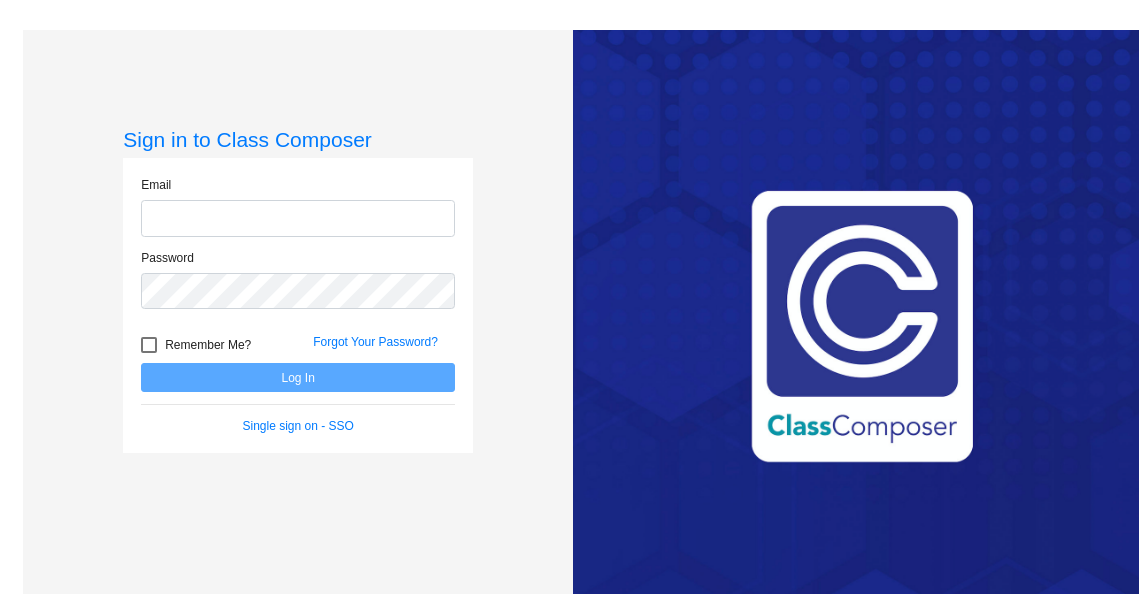 scroll, scrollTop: 0, scrollLeft: 0, axis: both 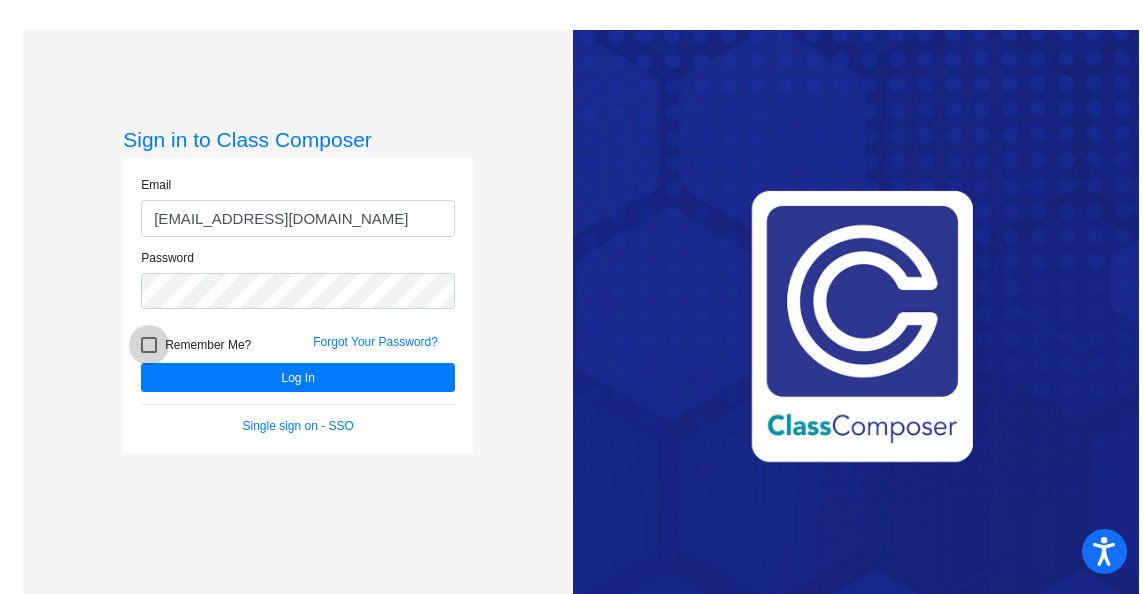 click on "Remember Me?" at bounding box center [196, 345] 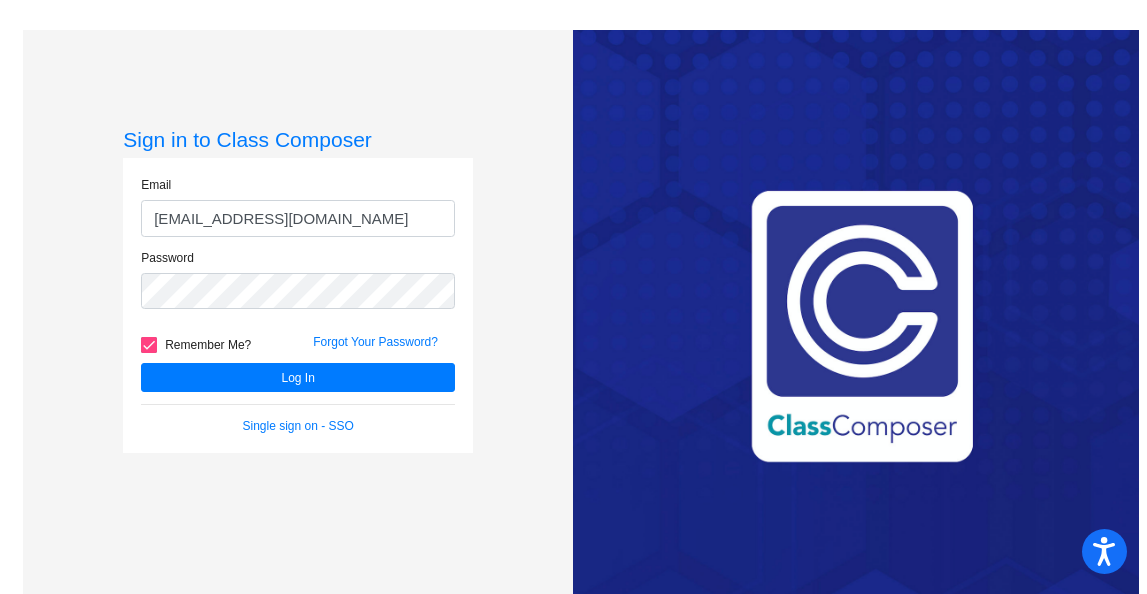 click on "Remember Me?" 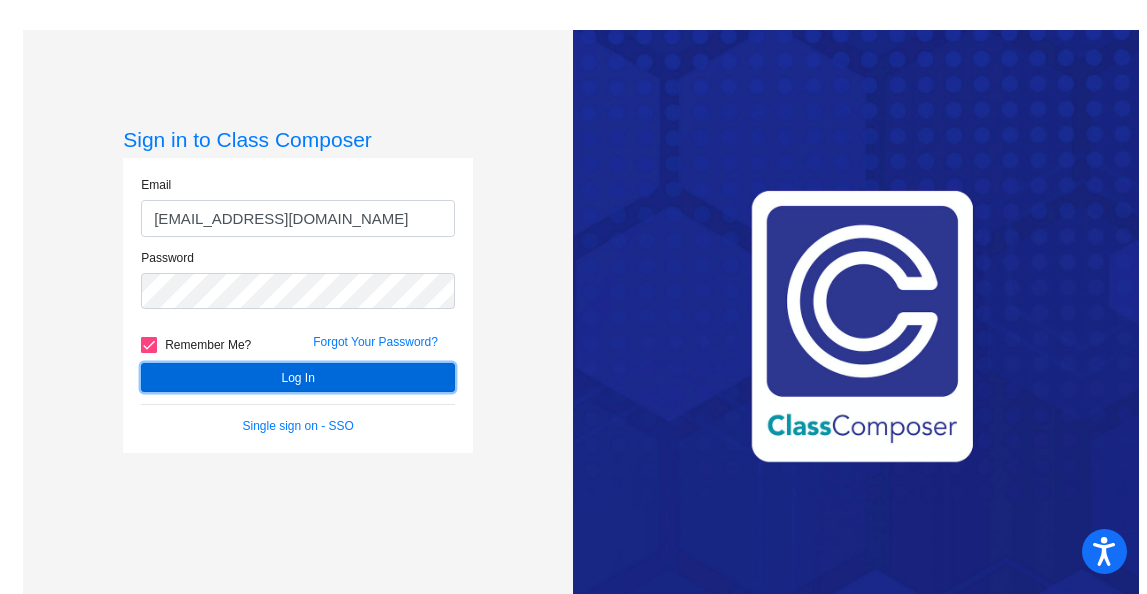click on "Log In" 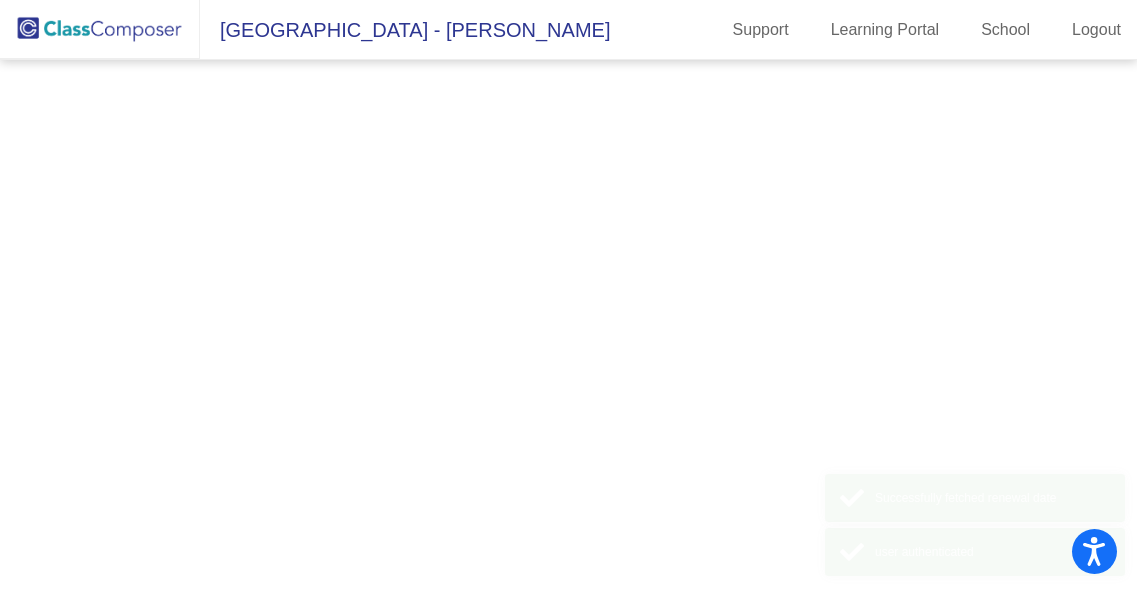 scroll, scrollTop: 0, scrollLeft: 0, axis: both 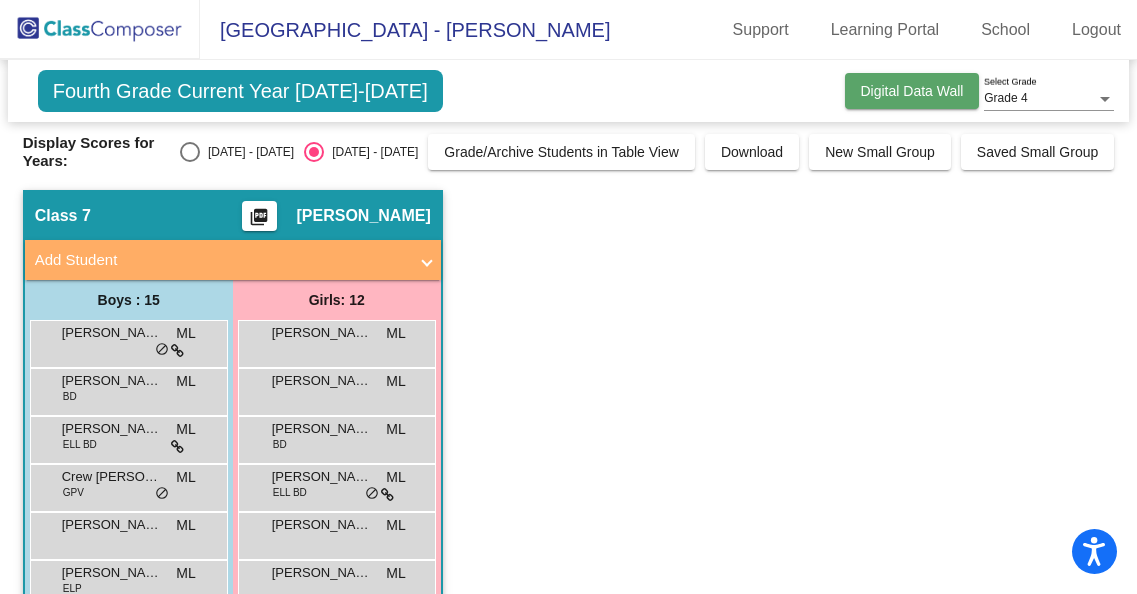 click on "Digital Data Wall" 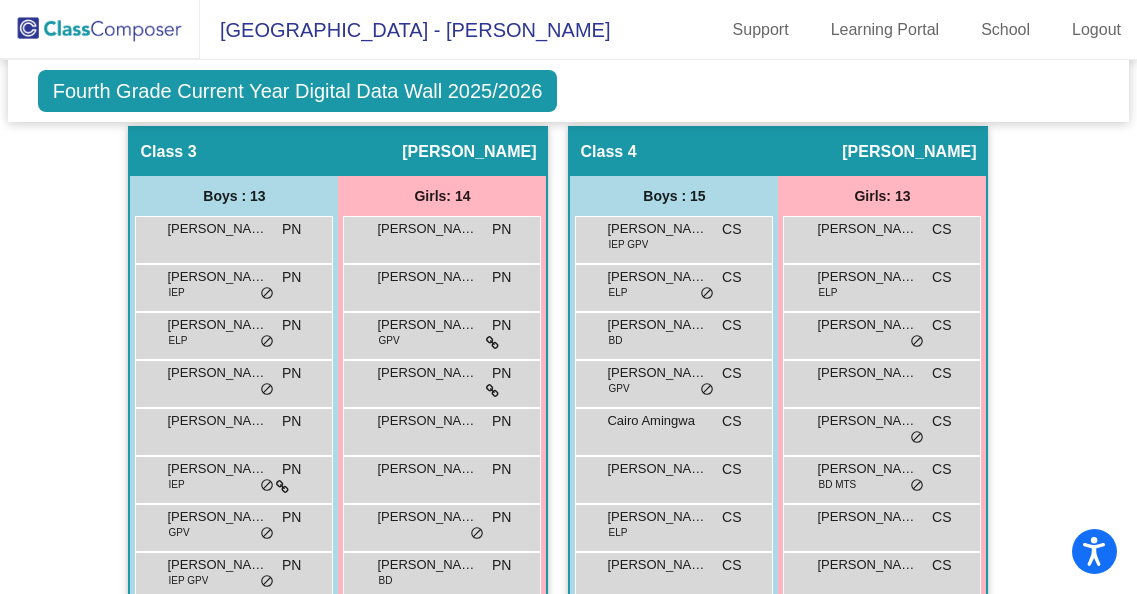 scroll, scrollTop: 1343, scrollLeft: 0, axis: vertical 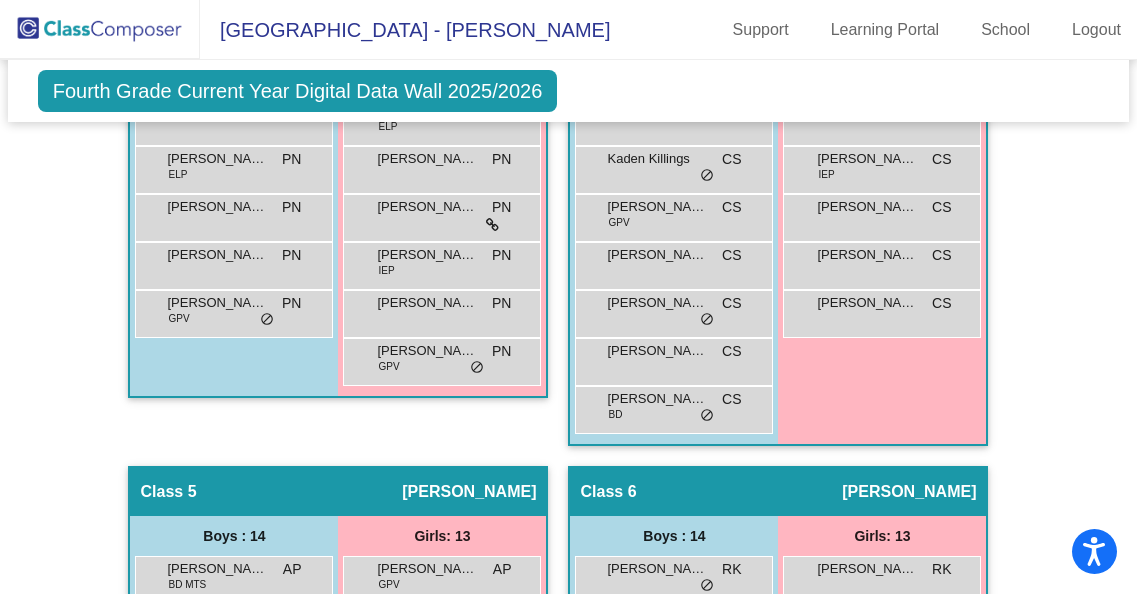 click on "Hallway   - Hallway Class  picture_as_pdf  Add Student  First Name Last Name Student Id  (Recommended)   Boy   Girl   [DEMOGRAPHIC_DATA] Add Close  Boys : 15  [PERSON_NAME] [PERSON_NAME] MTS lock do_not_disturb_alt [PERSON_NAME] GPV lock do_not_disturb_alt [PERSON_NAME] Free GPV lock do_not_disturb_alt [PERSON_NAME] lock do_not_disturb_alt [PERSON_NAME] GPV lock do_not_disturb_alt [PERSON_NAME] lock do_not_disturb_alt [PERSON_NAME] [PERSON_NAME] ELP GPV lock do_not_disturb_alt [PERSON_NAME] lock do_not_disturb_alt Jaxson [PERSON_NAME] 504 GPV lock do_not_disturb_alt [PERSON_NAME] BD lock do_not_disturb_alt Kaysen Sharp IEP lock do_not_disturb_alt [PERSON_NAME] lock do_not_disturb_alt [PERSON_NAME] IEP lock do_not_disturb_alt Ryder [PERSON_NAME] lock do_not_disturb_alt [PERSON_NAME] lock do_not_disturb_alt Girls: 18 [PERSON_NAME] Mis lock do_not_disturb_alt [PERSON_NAME] GPV lock do_not_disturb_alt [PERSON_NAME] lock do_not_disturb_alt [PERSON_NAME] lock do_not_disturb_alt [PERSON_NAME] IEP lock do_not_disturb_alt [PERSON_NAME] IEP lock do_not_disturb_alt" 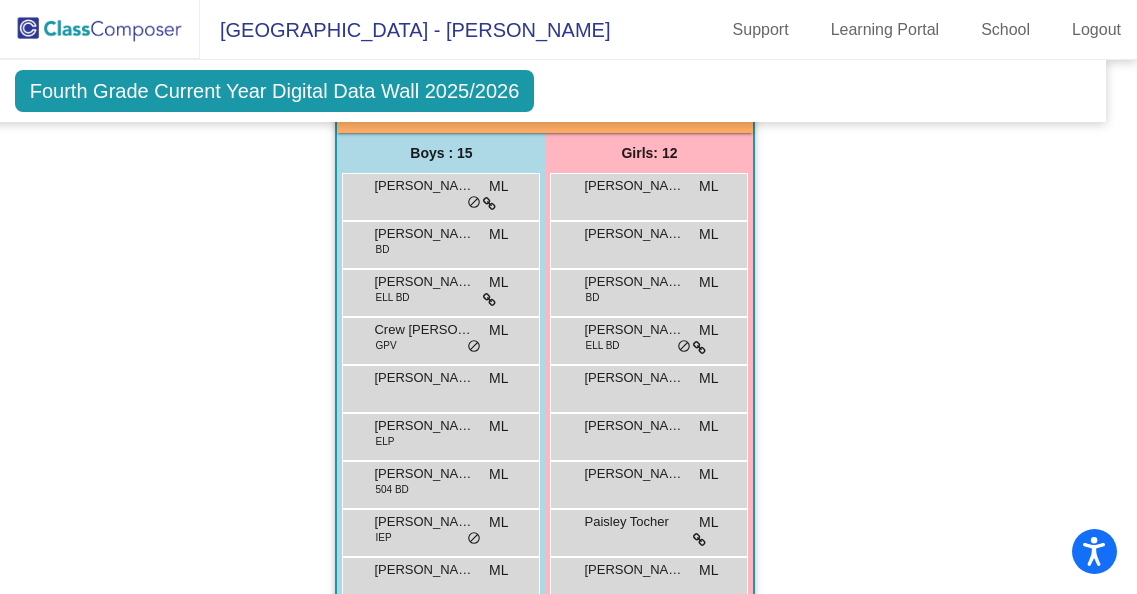 scroll, scrollTop: 3066, scrollLeft: 33, axis: both 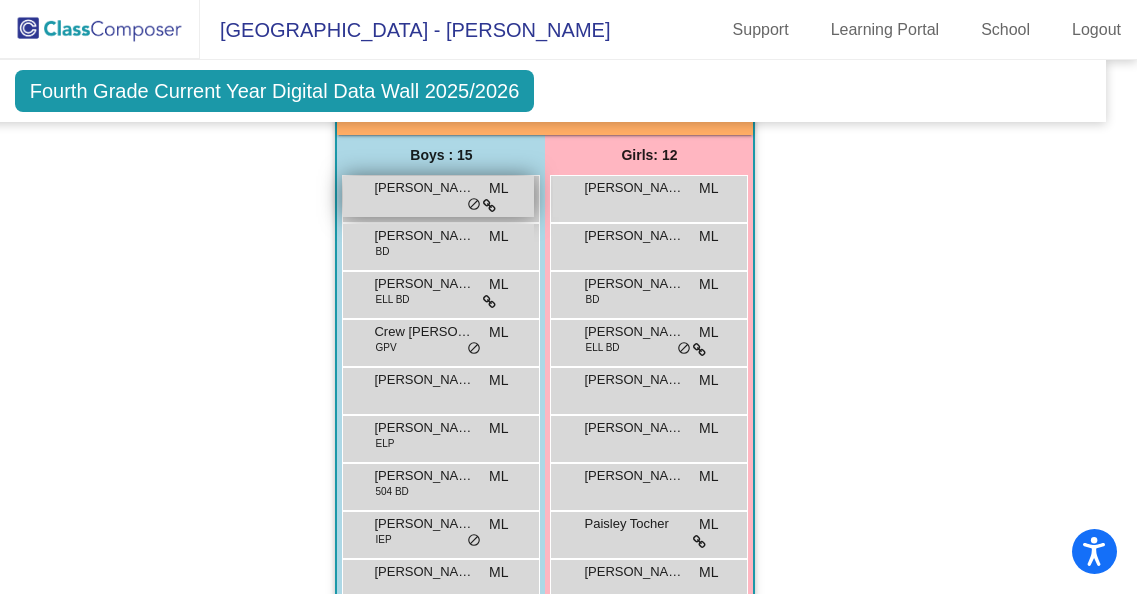 click on "[PERSON_NAME]" at bounding box center (424, 188) 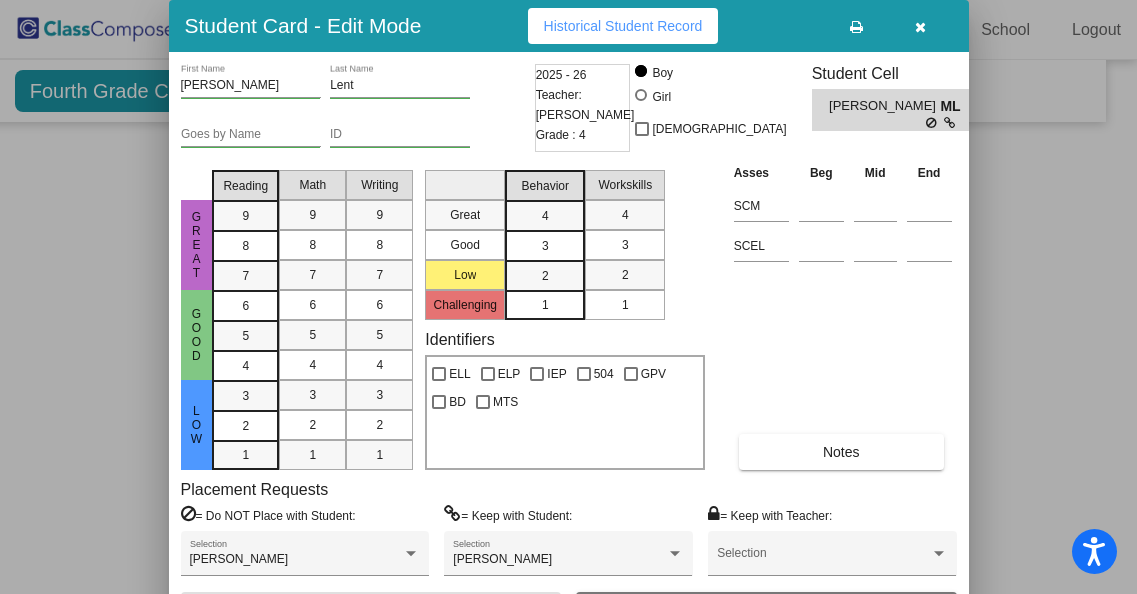 click at bounding box center (921, 26) 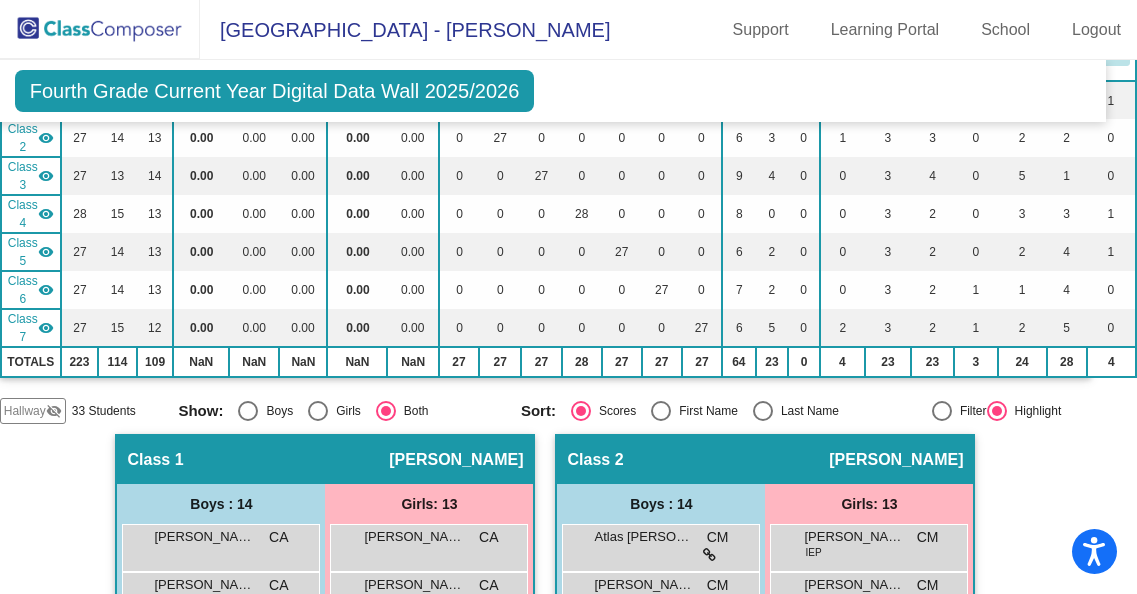 scroll, scrollTop: 0, scrollLeft: 33, axis: horizontal 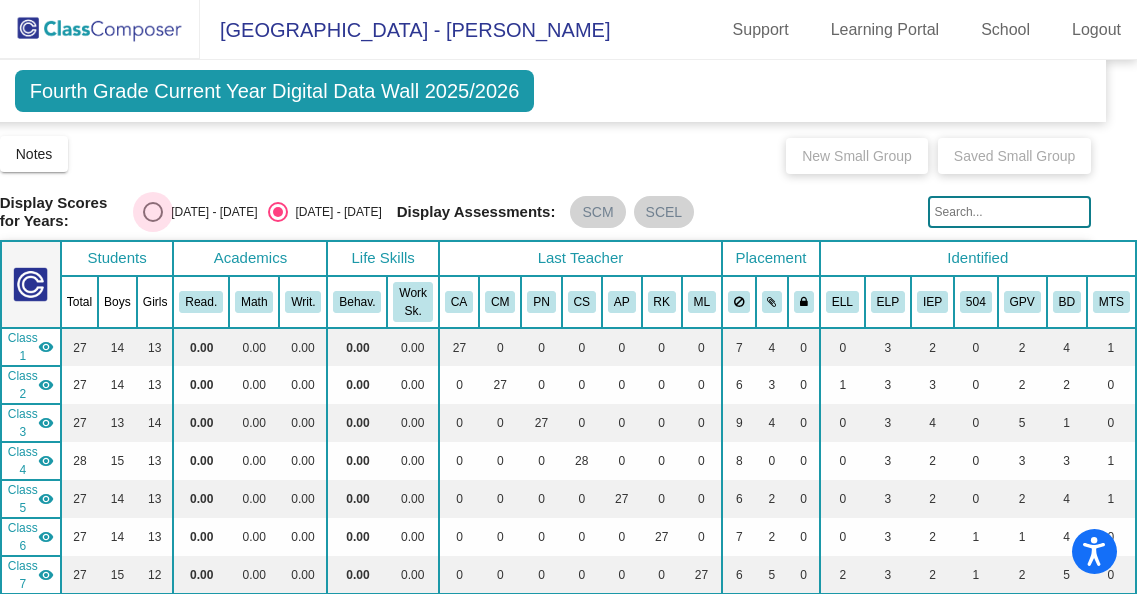click at bounding box center (153, 212) 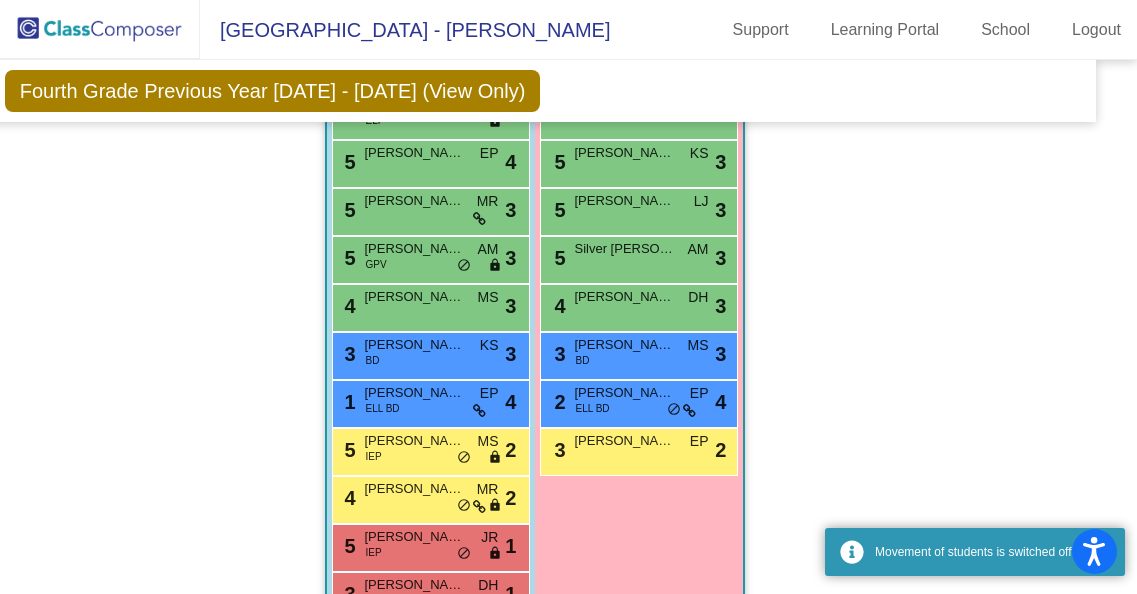 scroll, scrollTop: 3404, scrollLeft: 33, axis: both 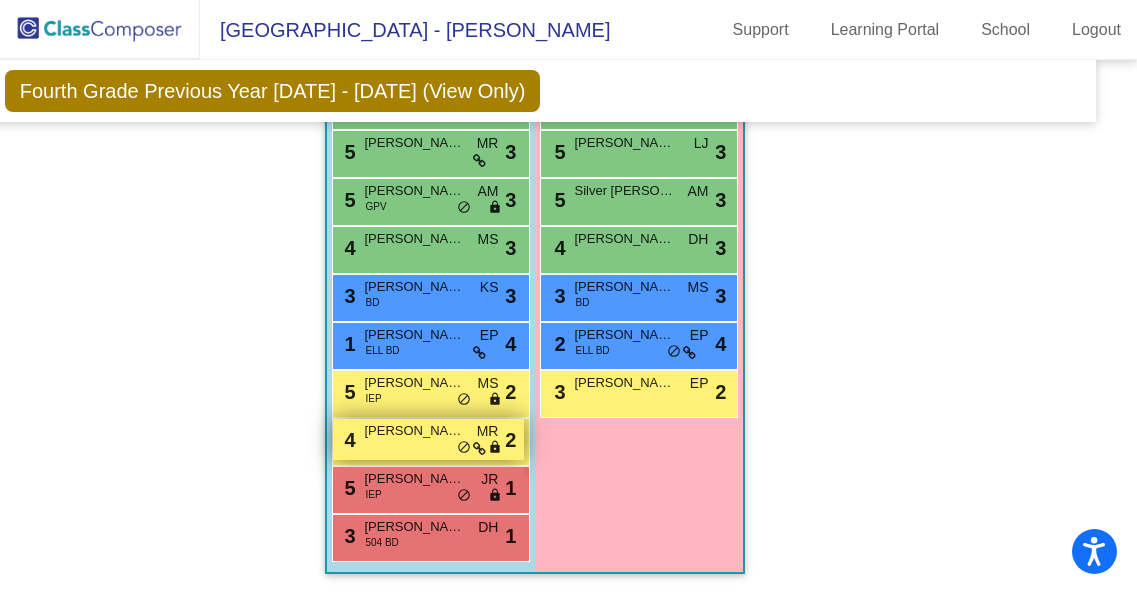 click on "[PERSON_NAME]" at bounding box center (414, 431) 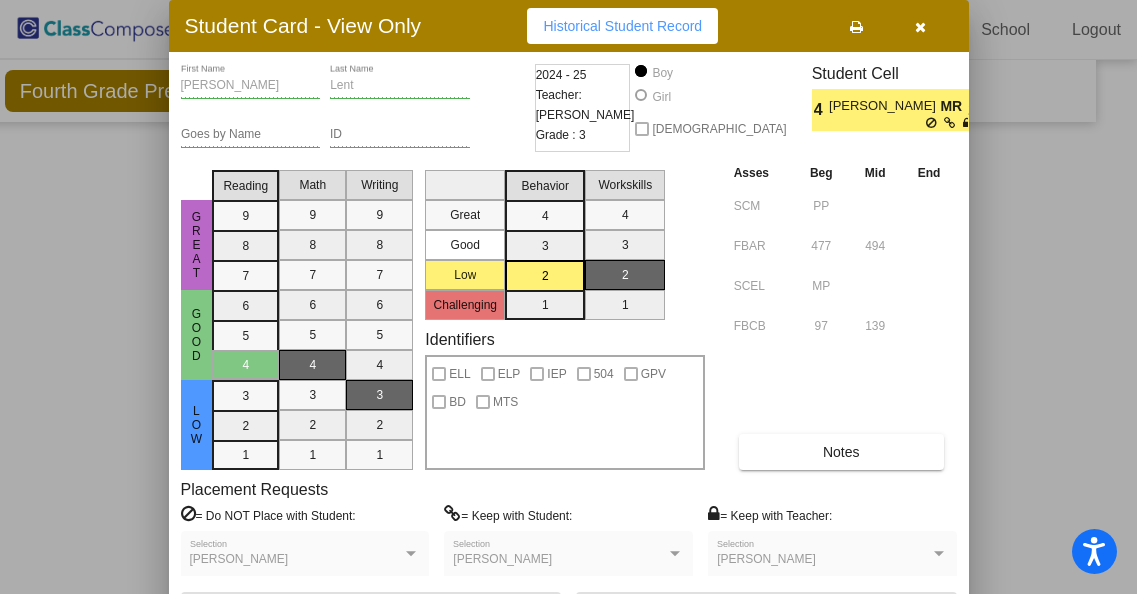 scroll, scrollTop: 0, scrollLeft: 0, axis: both 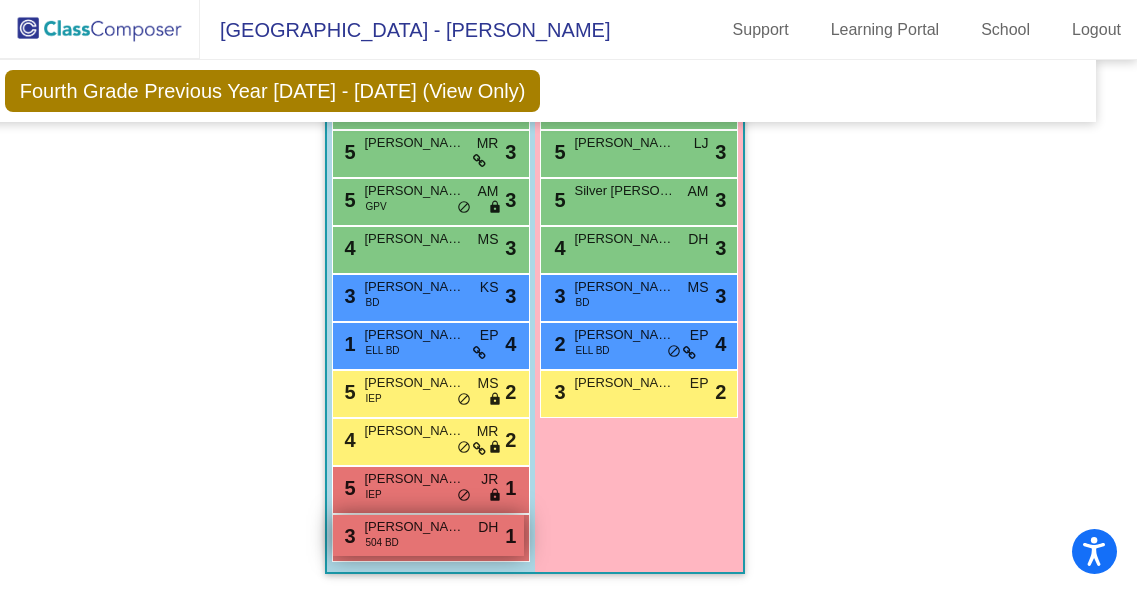 click on "[PERSON_NAME]" at bounding box center (414, 527) 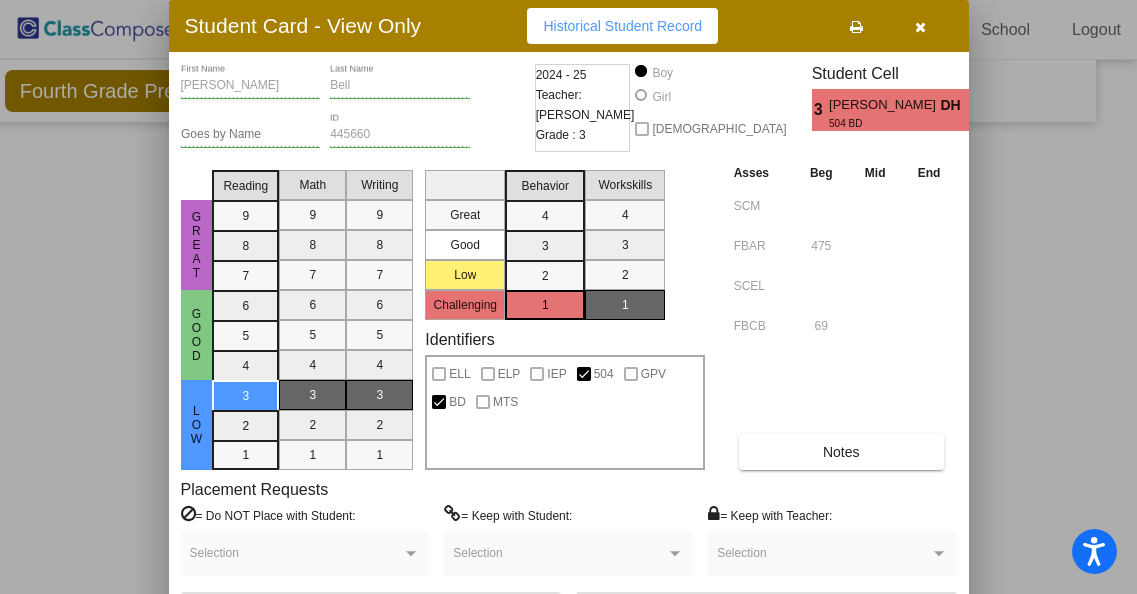 click at bounding box center (568, 297) 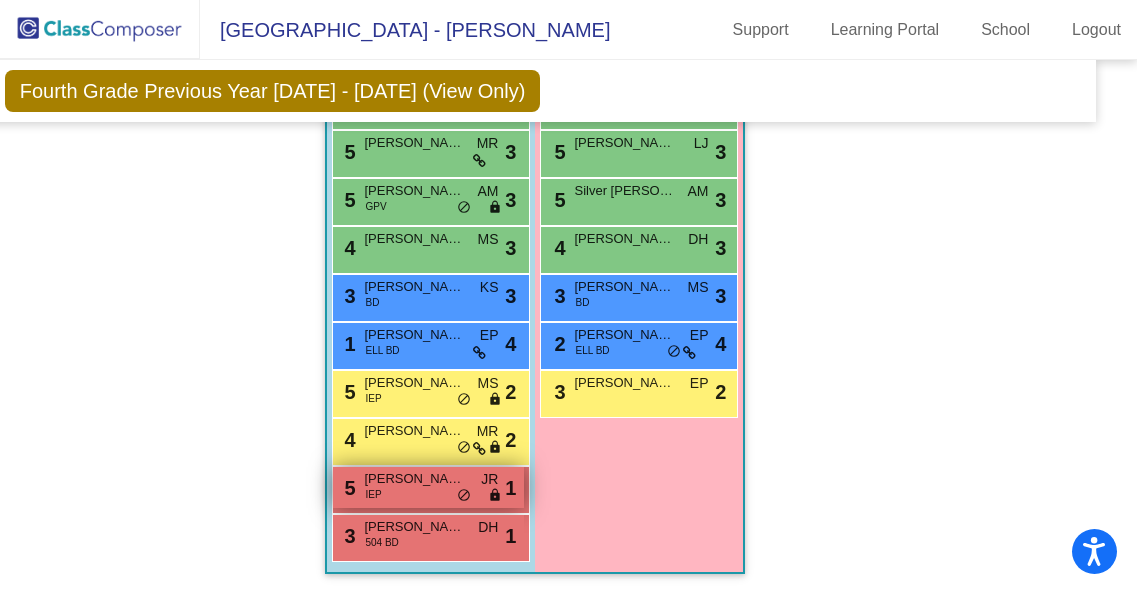 click on "5 [PERSON_NAME] [PERSON_NAME] IEP JR lock do_not_disturb_alt 1" at bounding box center (428, 487) 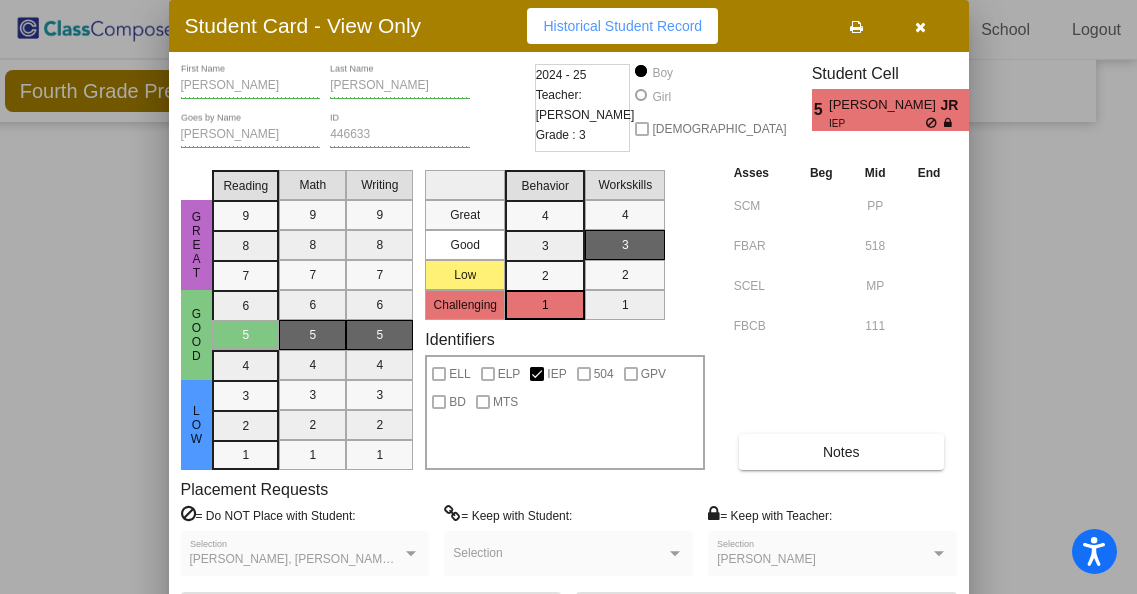 click at bounding box center [568, 297] 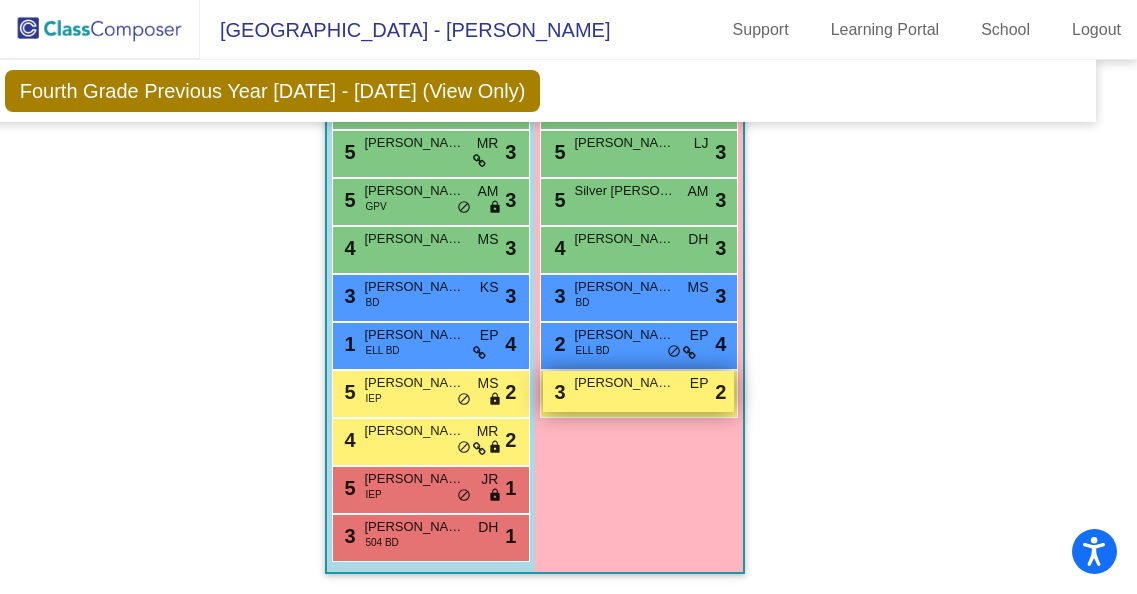 click on "3 [PERSON_NAME] EP lock do_not_disturb_alt 2" at bounding box center [638, 391] 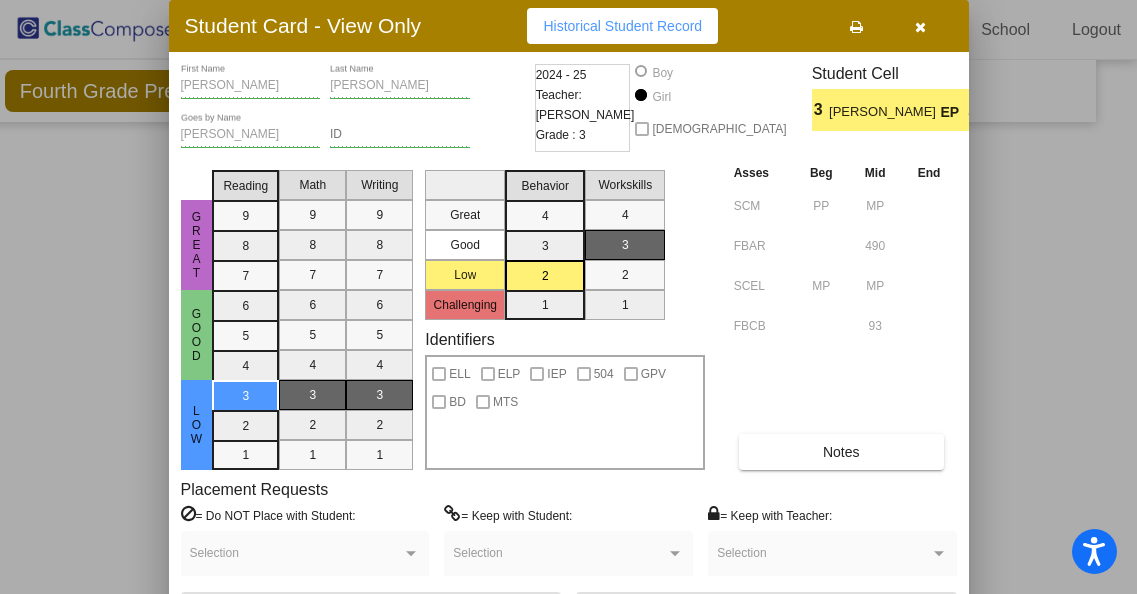 click at bounding box center [568, 297] 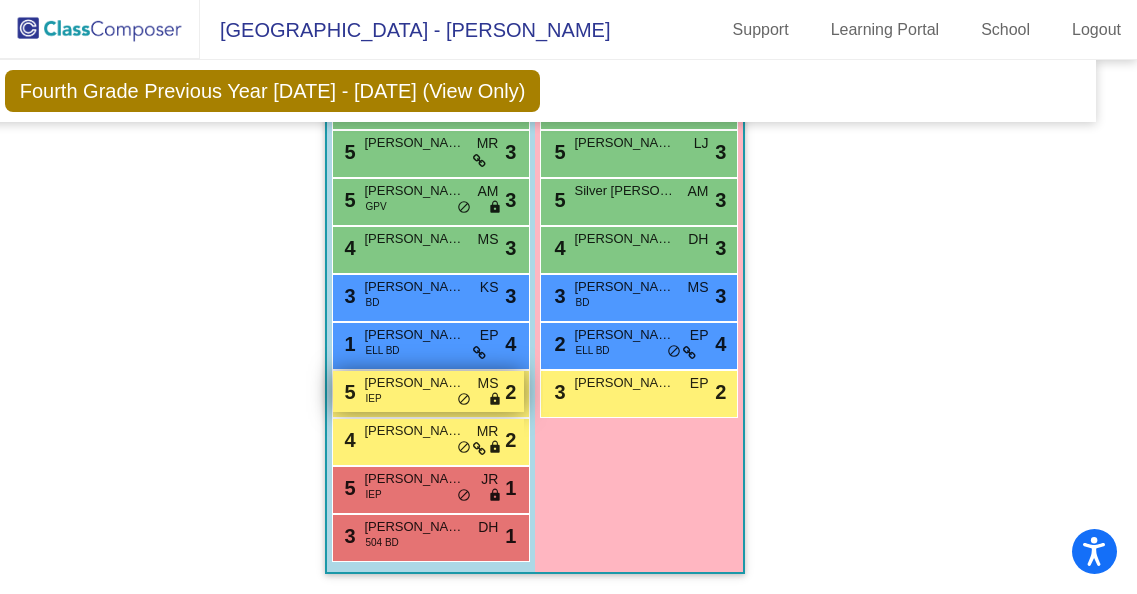 click on "5 [PERSON_NAME] IEP MS lock do_not_disturb_alt 2" at bounding box center [428, 391] 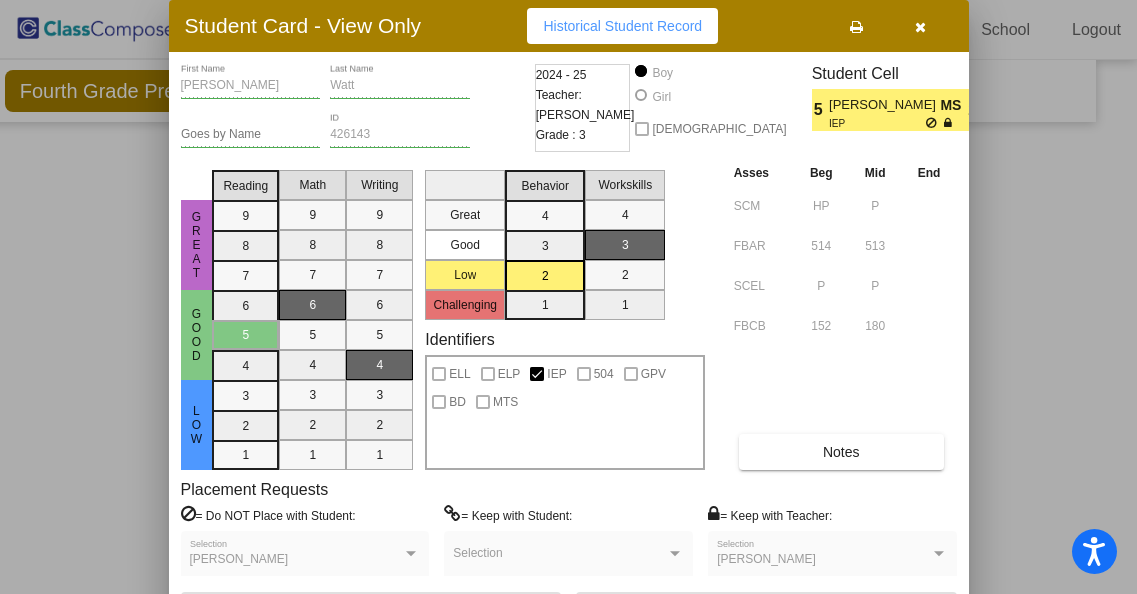 click at bounding box center [568, 297] 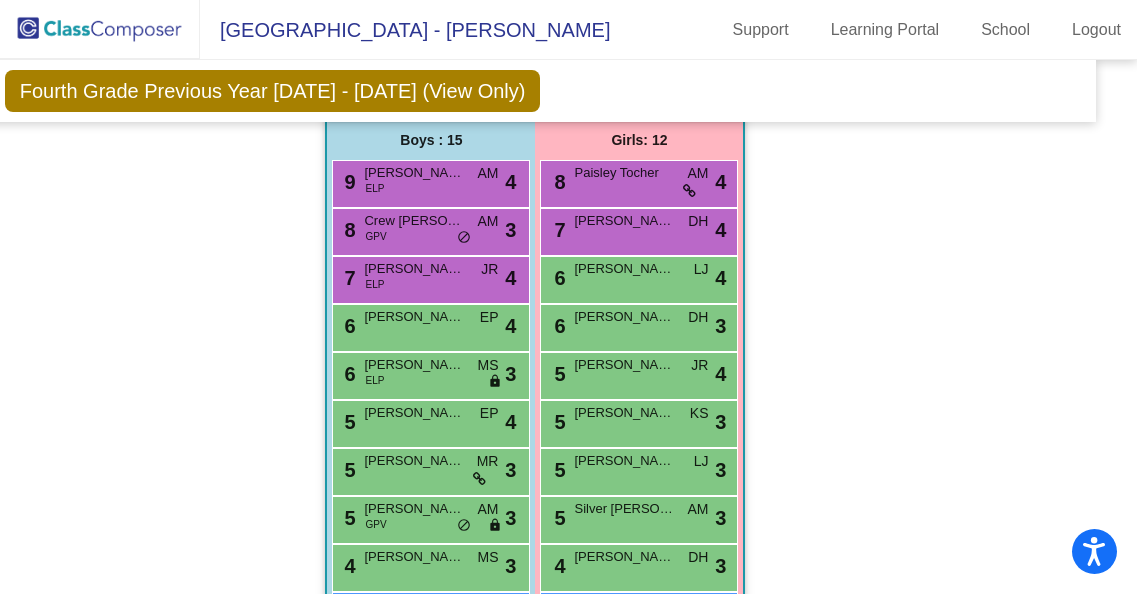scroll, scrollTop: 3060, scrollLeft: 33, axis: both 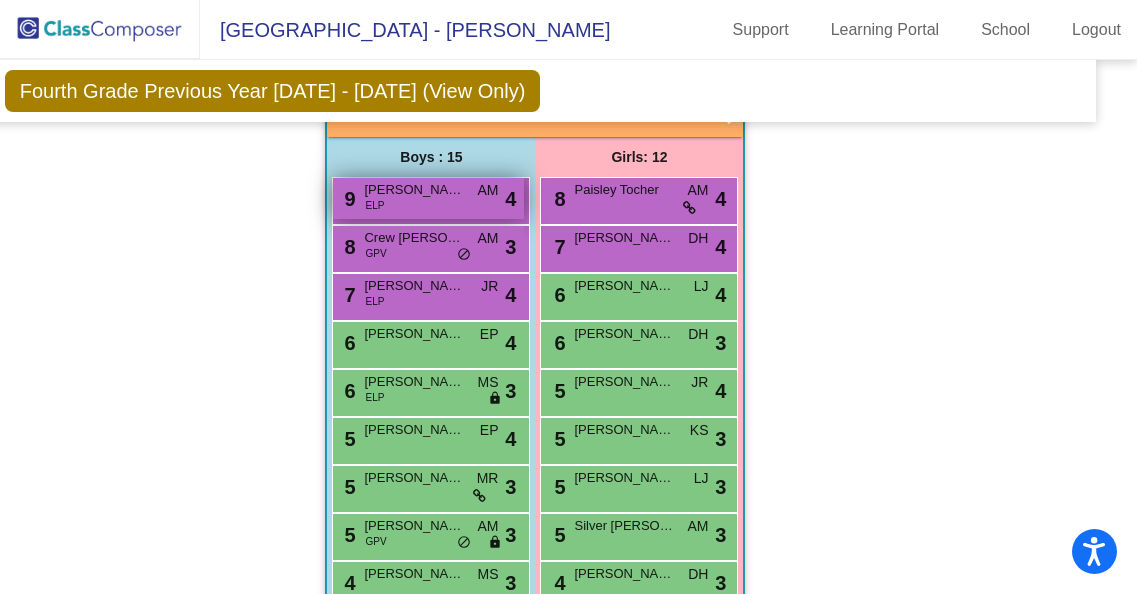 click on "9 [PERSON_NAME] ELP AM lock do_not_disturb_alt 4" at bounding box center [428, 198] 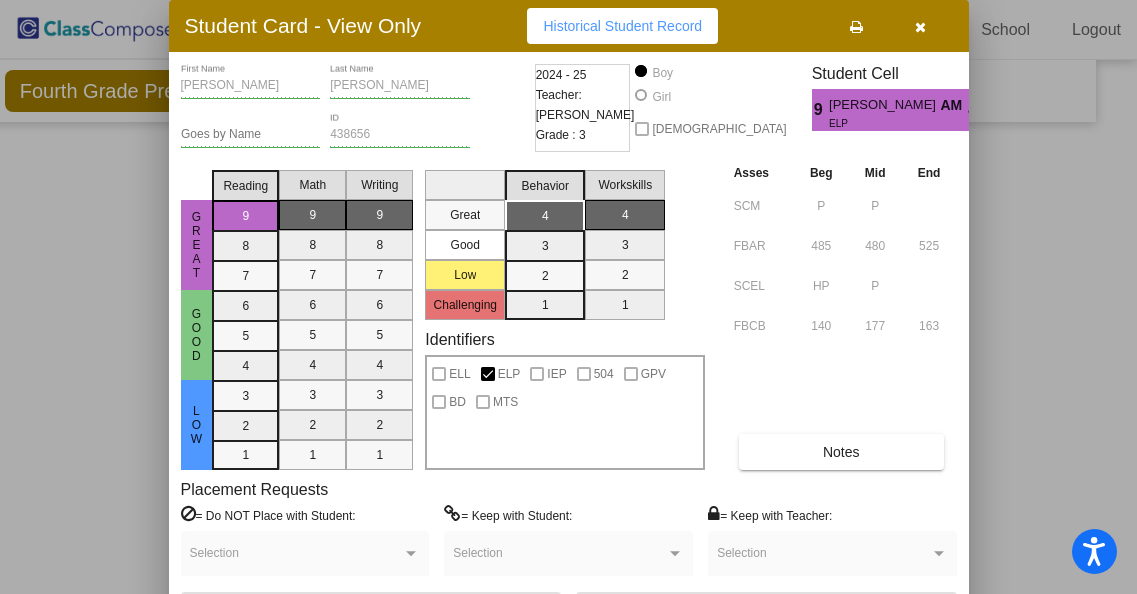 click at bounding box center (568, 297) 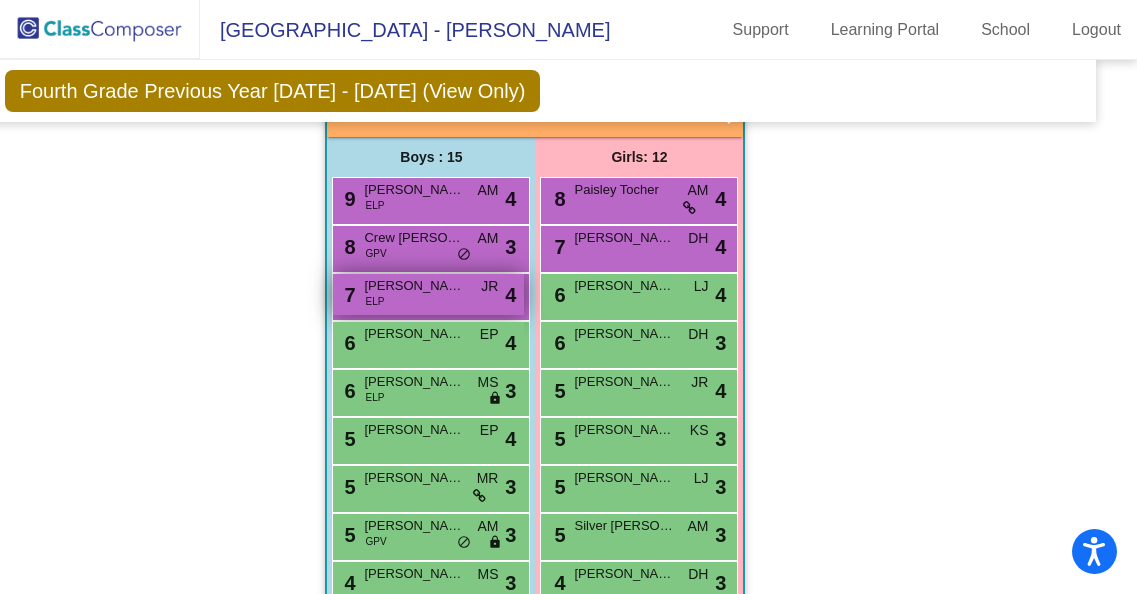 click on "7 [PERSON_NAME] [PERSON_NAME] ELP JR lock do_not_disturb_alt 4" at bounding box center [428, 294] 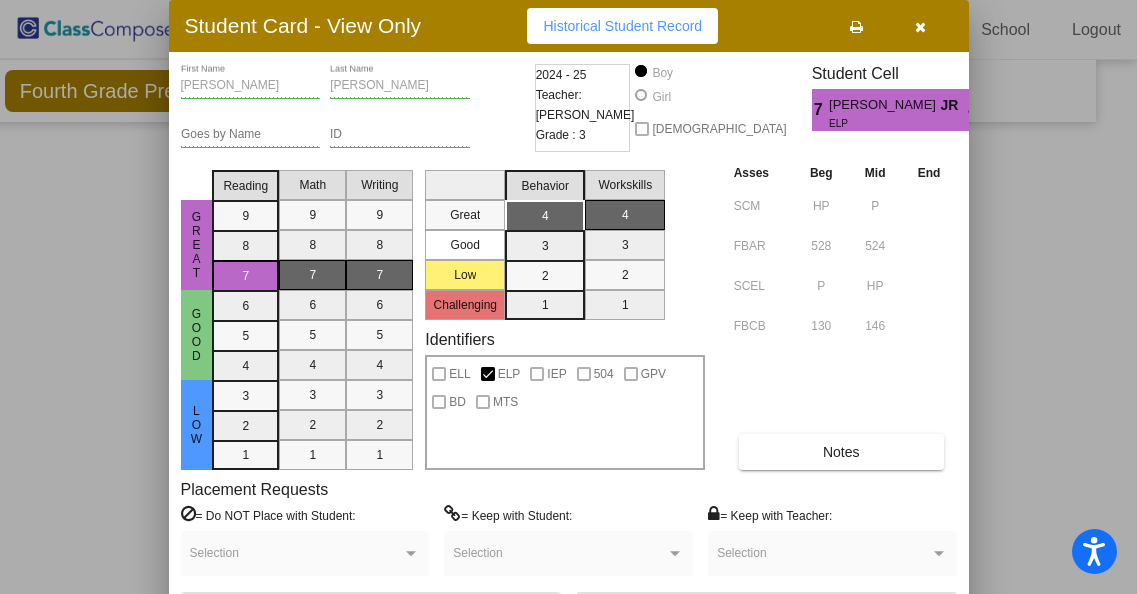 click at bounding box center (568, 297) 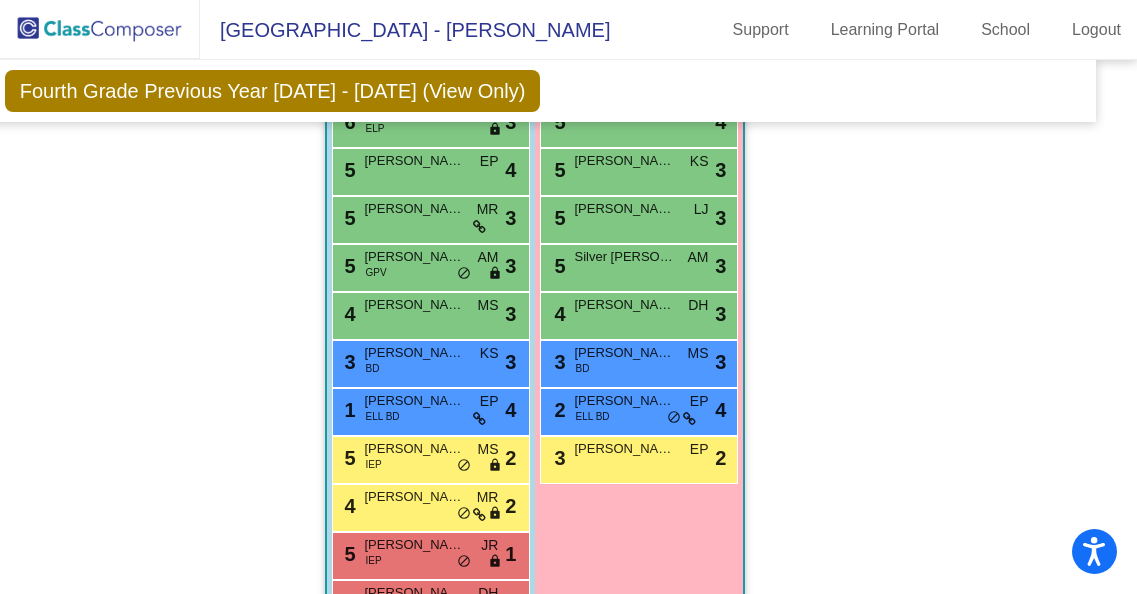 scroll, scrollTop: 3404, scrollLeft: 33, axis: both 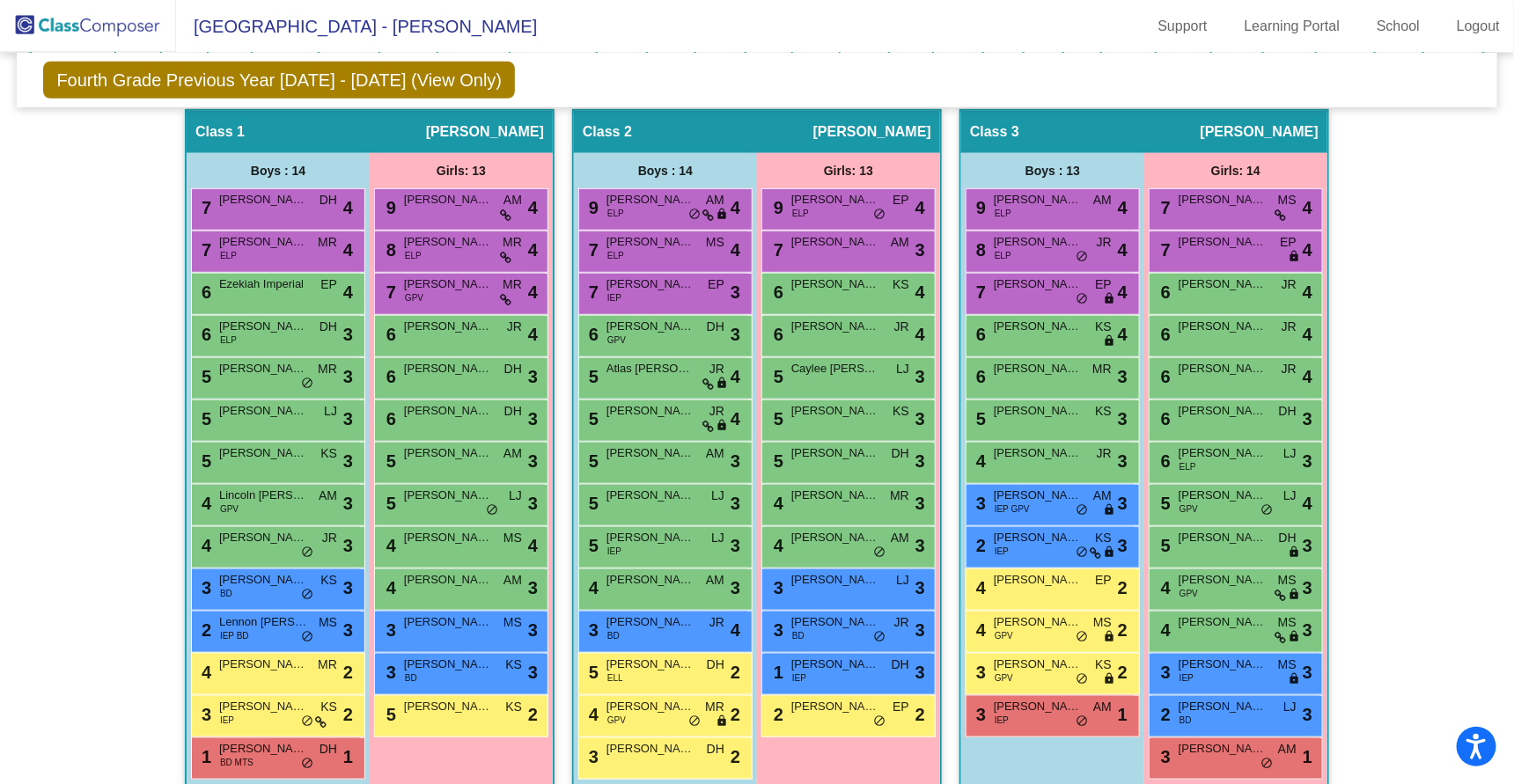 click on "Hallway   - Hallway Class  picture_as_pdf  Add Student  First Name Last Name Student Id  (Recommended)   Boy   Girl   [DEMOGRAPHIC_DATA] Add Close  Boys : 15  Aiden [PERSON_NAME] lock do_not_disturb_alt [PERSON_NAME] lock do_not_disturb_alt [PERSON_NAME] Free lock do_not_disturb_alt [PERSON_NAME] lock do_not_disturb_alt [PERSON_NAME] lock do_not_disturb_alt [PERSON_NAME] lock do_not_disturb_alt [PERSON_NAME] [PERSON_NAME] lock do_not_disturb_alt [PERSON_NAME] lock do_not_disturb_alt Jaxson [PERSON_NAME] lock do_not_disturb_alt [PERSON_NAME] lock do_not_disturb_alt Kaysen Sharp lock do_not_disturb_alt [PERSON_NAME] lock do_not_disturb_alt [PERSON_NAME] Awanaya lock do_not_disturb_alt Ryder Rice lock do_not_disturb_alt [PERSON_NAME] lock do_not_disturb_alt Girls: 18 [PERSON_NAME] Mis lock do_not_disturb_alt [PERSON_NAME] lock do_not_disturb_alt [PERSON_NAME] lock do_not_disturb_alt [PERSON_NAME] lock do_not_disturb_alt [PERSON_NAME] lock do_not_disturb_alt [PERSON_NAME] lock do_not_disturb_alt [PERSON_NAME] lock do_not_disturb_alt [PERSON_NAME] lock" 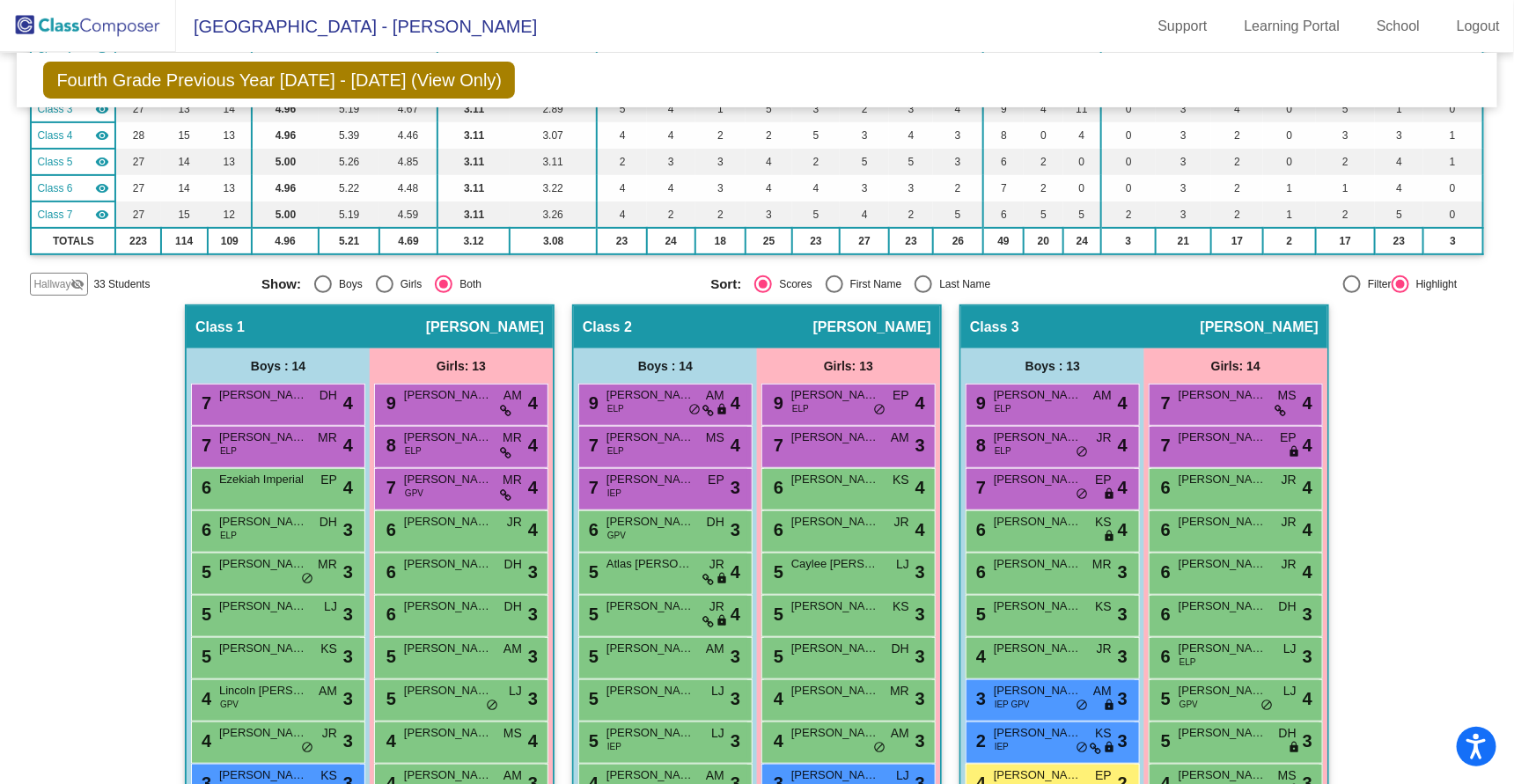 scroll, scrollTop: 0, scrollLeft: 0, axis: both 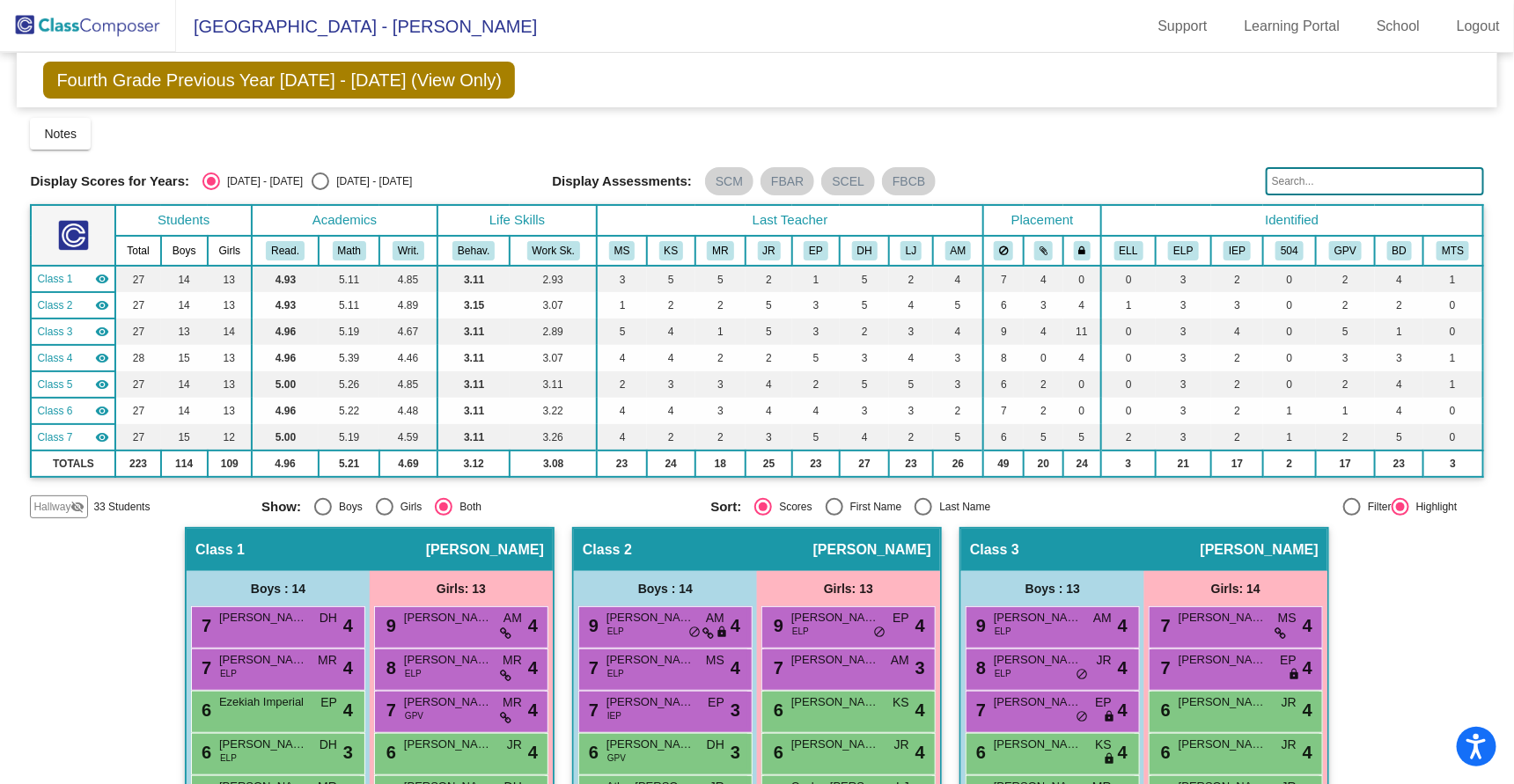 click on "Hallway   - Hallway Class  picture_as_pdf  Add Student  First Name Last Name Student Id  (Recommended)   Boy   Girl   [DEMOGRAPHIC_DATA] Add Close  Boys : 15  Aiden [PERSON_NAME] lock do_not_disturb_alt [PERSON_NAME] lock do_not_disturb_alt [PERSON_NAME] Free lock do_not_disturb_alt [PERSON_NAME] lock do_not_disturb_alt [PERSON_NAME] lock do_not_disturb_alt [PERSON_NAME] lock do_not_disturb_alt [PERSON_NAME] [PERSON_NAME] lock do_not_disturb_alt [PERSON_NAME] lock do_not_disturb_alt Jaxson [PERSON_NAME] lock do_not_disturb_alt [PERSON_NAME] lock do_not_disturb_alt Kaysen Sharp lock do_not_disturb_alt [PERSON_NAME] lock do_not_disturb_alt [PERSON_NAME] Awanaya lock do_not_disturb_alt Ryder Rice lock do_not_disturb_alt [PERSON_NAME] lock do_not_disturb_alt Girls: 18 [PERSON_NAME] Mis lock do_not_disturb_alt [PERSON_NAME] lock do_not_disturb_alt [PERSON_NAME] lock do_not_disturb_alt [PERSON_NAME] lock do_not_disturb_alt [PERSON_NAME] lock do_not_disturb_alt [PERSON_NAME] lock do_not_disturb_alt [PERSON_NAME] lock do_not_disturb_alt [PERSON_NAME] lock" 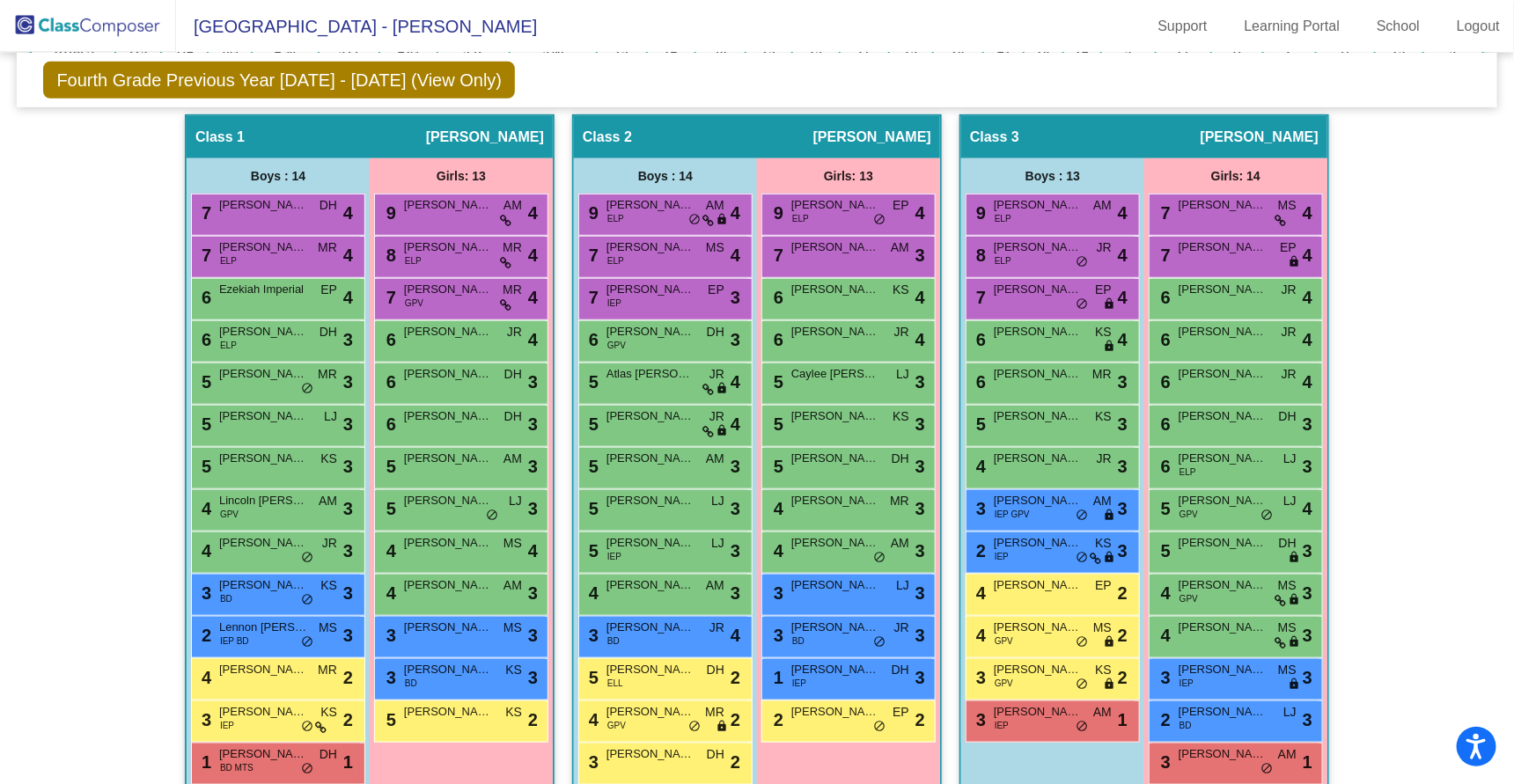 scroll, scrollTop: 417, scrollLeft: 0, axis: vertical 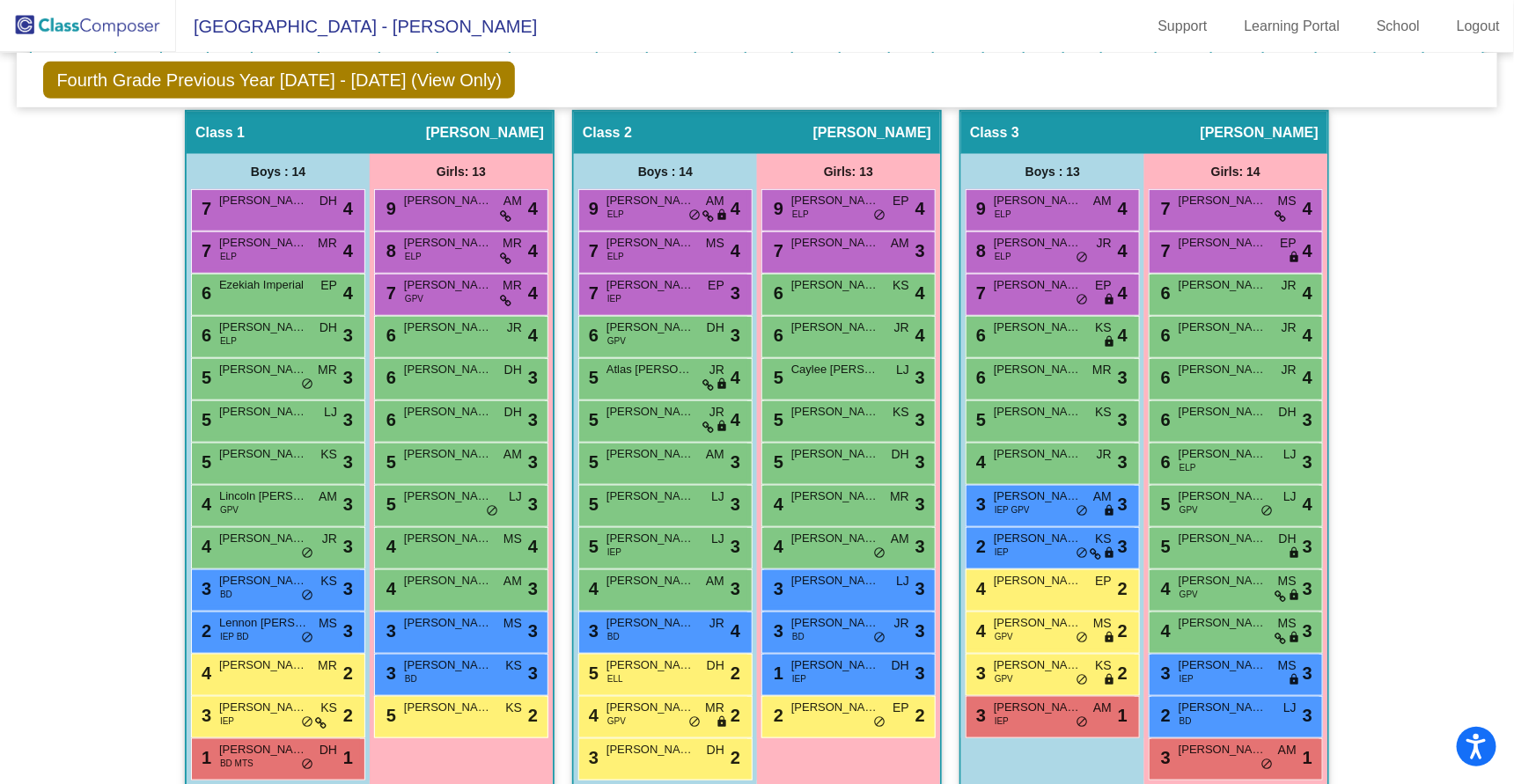 click on "Hallway   - Hallway Class  picture_as_pdf  Add Student  First Name Last Name Student Id  (Recommended)   Boy   Girl   [DEMOGRAPHIC_DATA] Add Close  Boys : 15  Aiden [PERSON_NAME] lock do_not_disturb_alt [PERSON_NAME] lock do_not_disturb_alt [PERSON_NAME] Free lock do_not_disturb_alt [PERSON_NAME] lock do_not_disturb_alt [PERSON_NAME] lock do_not_disturb_alt [PERSON_NAME] lock do_not_disturb_alt [PERSON_NAME] [PERSON_NAME] lock do_not_disturb_alt [PERSON_NAME] lock do_not_disturb_alt Jaxson [PERSON_NAME] lock do_not_disturb_alt [PERSON_NAME] lock do_not_disturb_alt Kaysen Sharp lock do_not_disturb_alt [PERSON_NAME] lock do_not_disturb_alt [PERSON_NAME] Awanaya lock do_not_disturb_alt Ryder Rice lock do_not_disturb_alt [PERSON_NAME] lock do_not_disturb_alt Girls: 18 [PERSON_NAME] Mis lock do_not_disturb_alt [PERSON_NAME] lock do_not_disturb_alt [PERSON_NAME] lock do_not_disturb_alt [PERSON_NAME] lock do_not_disturb_alt [PERSON_NAME] lock do_not_disturb_alt [PERSON_NAME] lock do_not_disturb_alt [PERSON_NAME] lock do_not_disturb_alt [PERSON_NAME] lock" 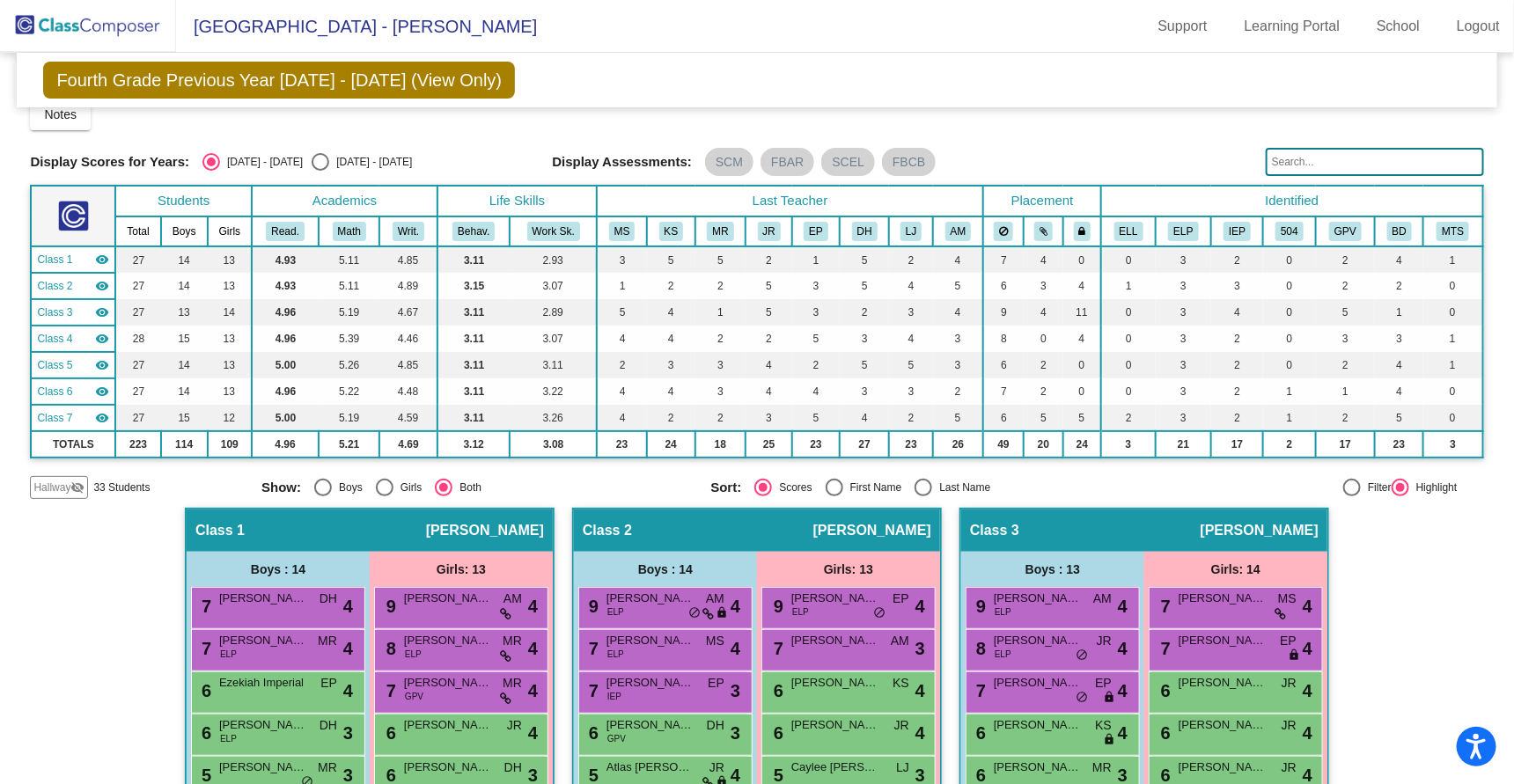 scroll, scrollTop: 17, scrollLeft: 0, axis: vertical 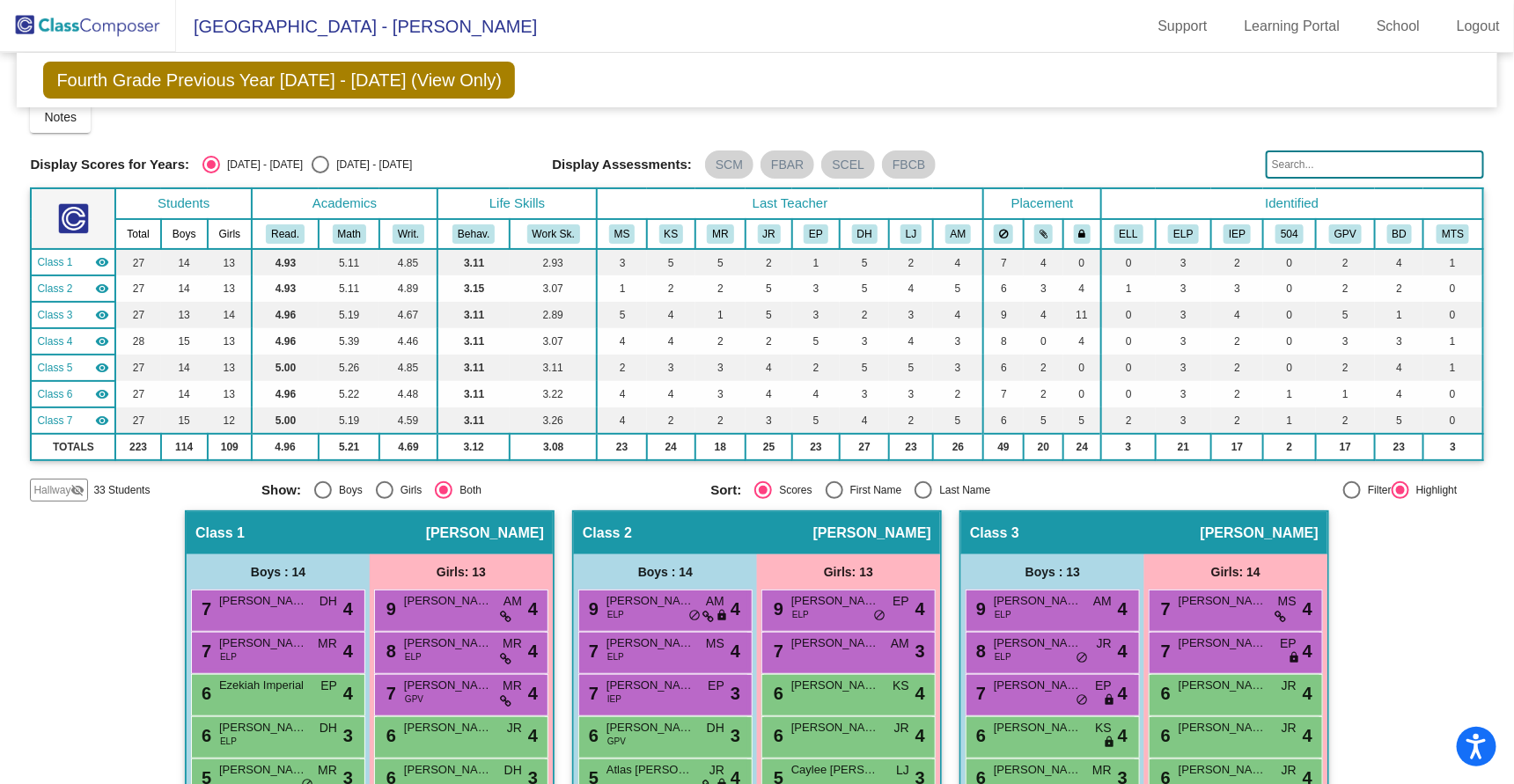 click on "Hallway   - Hallway Class  picture_as_pdf  Add Student  First Name Last Name Student Id  (Recommended)   Boy   Girl   [DEMOGRAPHIC_DATA] Add Close  Boys : 15  Aiden [PERSON_NAME] lock do_not_disturb_alt [PERSON_NAME] lock do_not_disturb_alt [PERSON_NAME] Free lock do_not_disturb_alt [PERSON_NAME] lock do_not_disturb_alt [PERSON_NAME] lock do_not_disturb_alt [PERSON_NAME] lock do_not_disturb_alt [PERSON_NAME] [PERSON_NAME] lock do_not_disturb_alt [PERSON_NAME] lock do_not_disturb_alt Jaxson [PERSON_NAME] lock do_not_disturb_alt [PERSON_NAME] lock do_not_disturb_alt Kaysen Sharp lock do_not_disturb_alt [PERSON_NAME] lock do_not_disturb_alt [PERSON_NAME] Awanaya lock do_not_disturb_alt Ryder Rice lock do_not_disturb_alt [PERSON_NAME] lock do_not_disturb_alt Girls: 18 [PERSON_NAME] Mis lock do_not_disturb_alt [PERSON_NAME] lock do_not_disturb_alt [PERSON_NAME] lock do_not_disturb_alt [PERSON_NAME] lock do_not_disturb_alt [PERSON_NAME] lock do_not_disturb_alt [PERSON_NAME] lock do_not_disturb_alt [PERSON_NAME] lock do_not_disturb_alt [PERSON_NAME] lock" 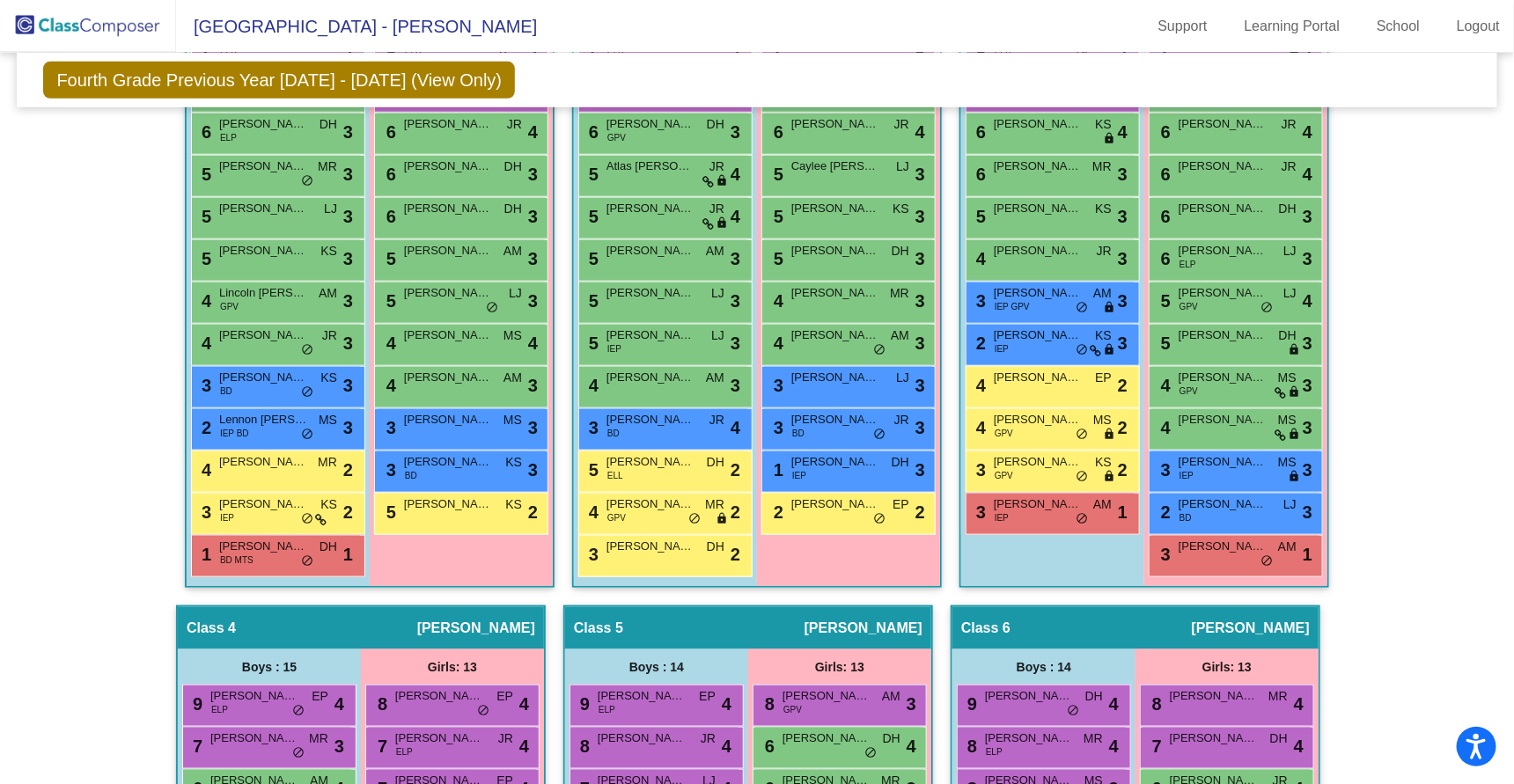 scroll, scrollTop: 636, scrollLeft: 0, axis: vertical 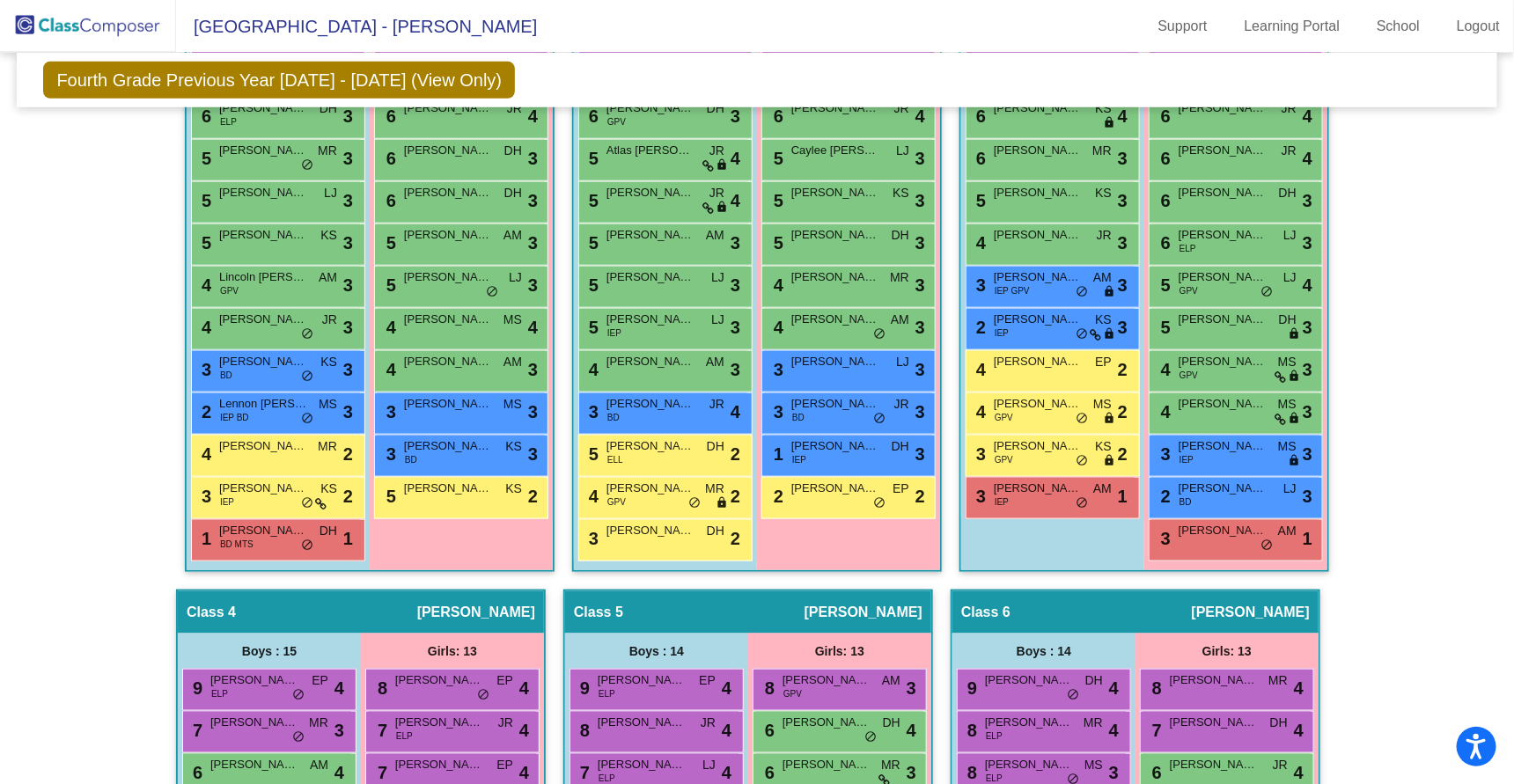 click on "Hallway   - Hallway Class  picture_as_pdf  Add Student  First Name Last Name Student Id  (Recommended)   Boy   Girl   [DEMOGRAPHIC_DATA] Add Close  Boys : 15  Aiden [PERSON_NAME] lock do_not_disturb_alt [PERSON_NAME] lock do_not_disturb_alt [PERSON_NAME] Free lock do_not_disturb_alt [PERSON_NAME] lock do_not_disturb_alt [PERSON_NAME] lock do_not_disturb_alt [PERSON_NAME] lock do_not_disturb_alt [PERSON_NAME] [PERSON_NAME] lock do_not_disturb_alt [PERSON_NAME] lock do_not_disturb_alt Jaxson [PERSON_NAME] lock do_not_disturb_alt [PERSON_NAME] lock do_not_disturb_alt Kaysen Sharp lock do_not_disturb_alt [PERSON_NAME] lock do_not_disturb_alt [PERSON_NAME] Awanaya lock do_not_disturb_alt Ryder Rice lock do_not_disturb_alt [PERSON_NAME] lock do_not_disturb_alt Girls: 18 [PERSON_NAME] Mis lock do_not_disturb_alt [PERSON_NAME] lock do_not_disturb_alt [PERSON_NAME] lock do_not_disturb_alt [PERSON_NAME] lock do_not_disturb_alt [PERSON_NAME] lock do_not_disturb_alt [PERSON_NAME] lock do_not_disturb_alt [PERSON_NAME] lock do_not_disturb_alt [PERSON_NAME] lock" 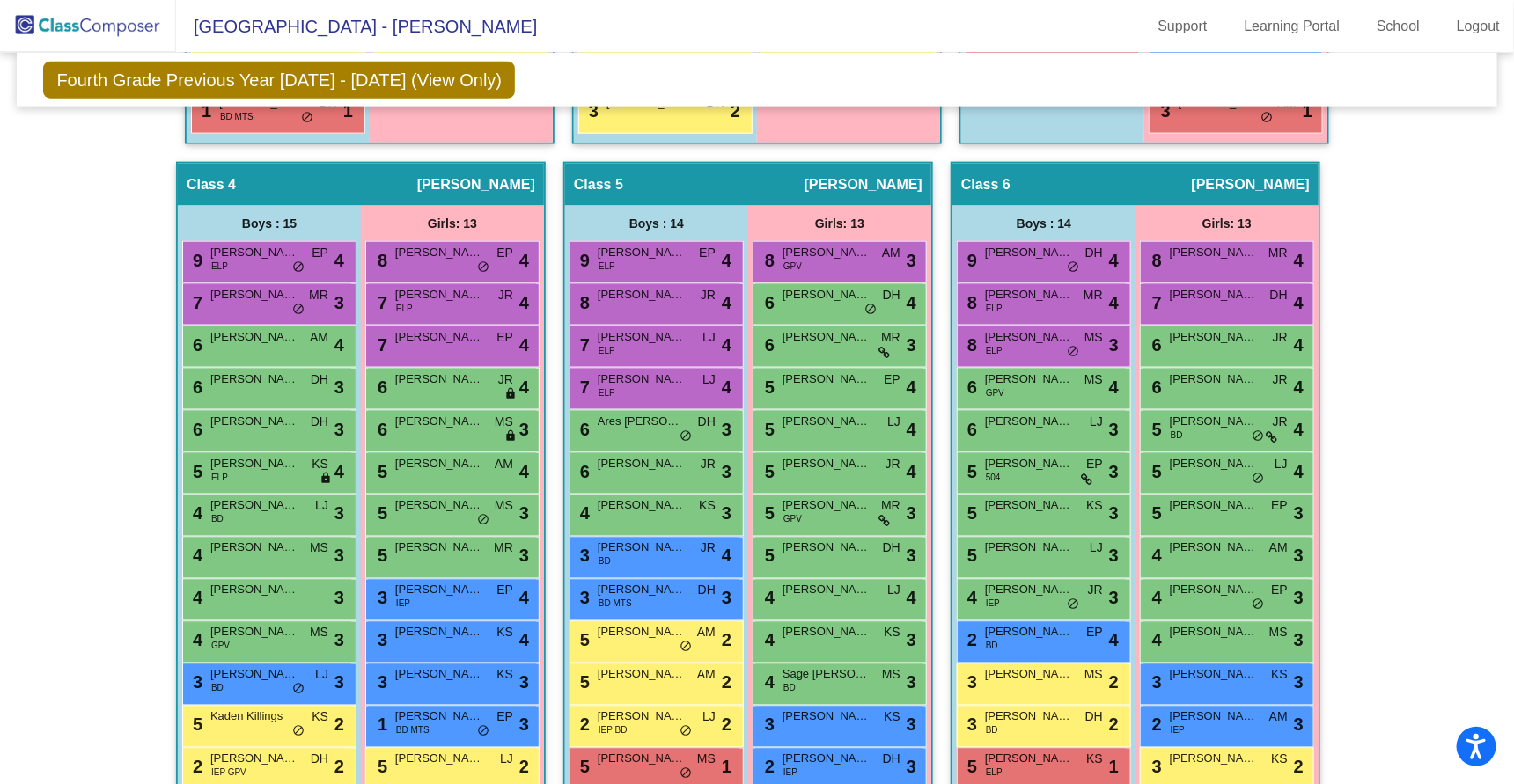 scroll, scrollTop: 0, scrollLeft: 0, axis: both 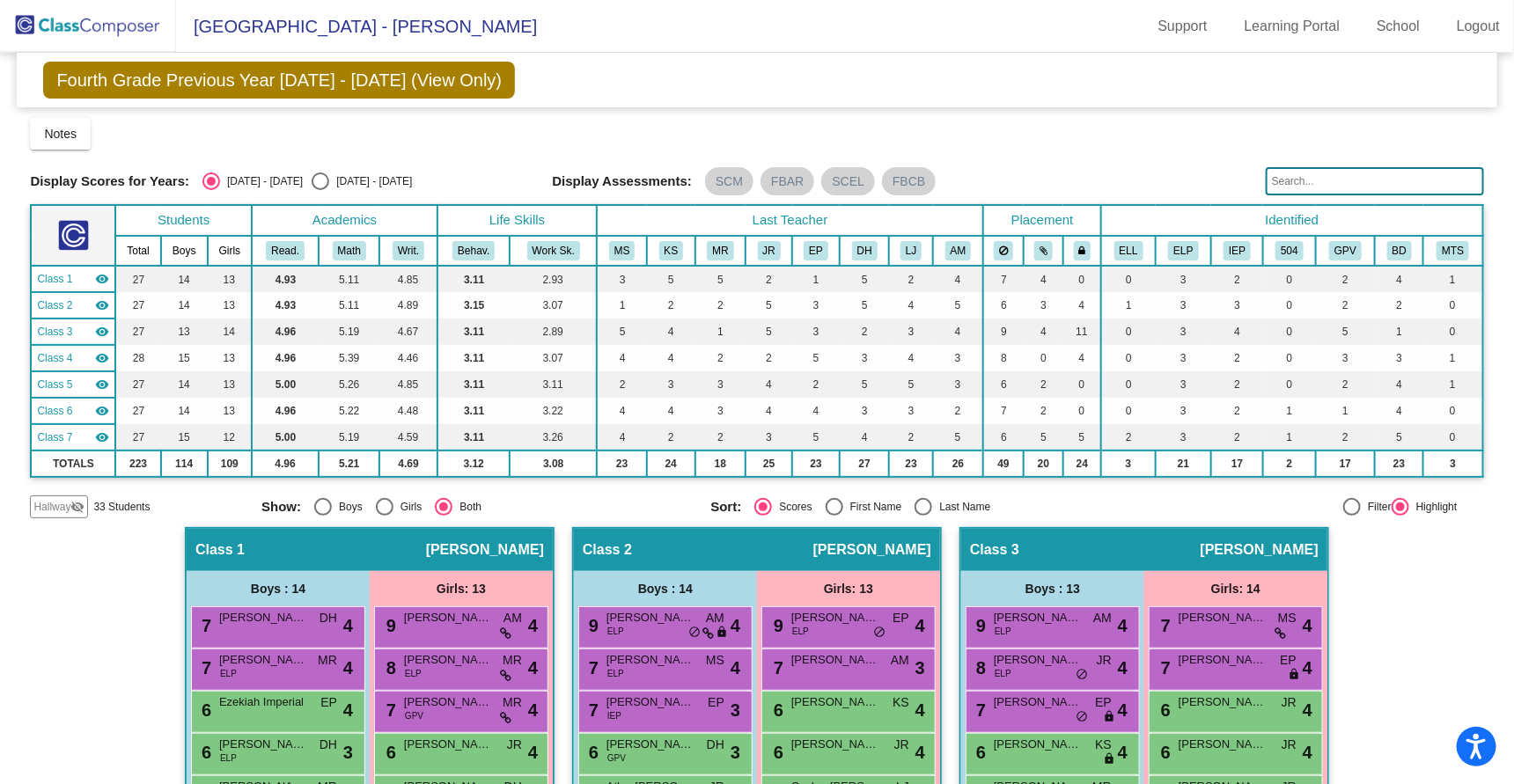 click on "Hallway   - Hallway Class  picture_as_pdf  Add Student  First Name Last Name Student Id  (Recommended)   Boy   Girl   [DEMOGRAPHIC_DATA] Add Close  Boys : 15  Aiden [PERSON_NAME] lock do_not_disturb_alt [PERSON_NAME] lock do_not_disturb_alt [PERSON_NAME] Free lock do_not_disturb_alt [PERSON_NAME] lock do_not_disturb_alt [PERSON_NAME] lock do_not_disturb_alt [PERSON_NAME] lock do_not_disturb_alt [PERSON_NAME] [PERSON_NAME] lock do_not_disturb_alt [PERSON_NAME] lock do_not_disturb_alt Jaxson [PERSON_NAME] lock do_not_disturb_alt [PERSON_NAME] lock do_not_disturb_alt Kaysen Sharp lock do_not_disturb_alt [PERSON_NAME] lock do_not_disturb_alt [PERSON_NAME] Awanaya lock do_not_disturb_alt Ryder Rice lock do_not_disturb_alt [PERSON_NAME] lock do_not_disturb_alt Girls: 18 [PERSON_NAME] Mis lock do_not_disturb_alt [PERSON_NAME] lock do_not_disturb_alt [PERSON_NAME] lock do_not_disturb_alt [PERSON_NAME] lock do_not_disturb_alt [PERSON_NAME] lock do_not_disturb_alt [PERSON_NAME] lock do_not_disturb_alt [PERSON_NAME] lock do_not_disturb_alt [PERSON_NAME] lock" 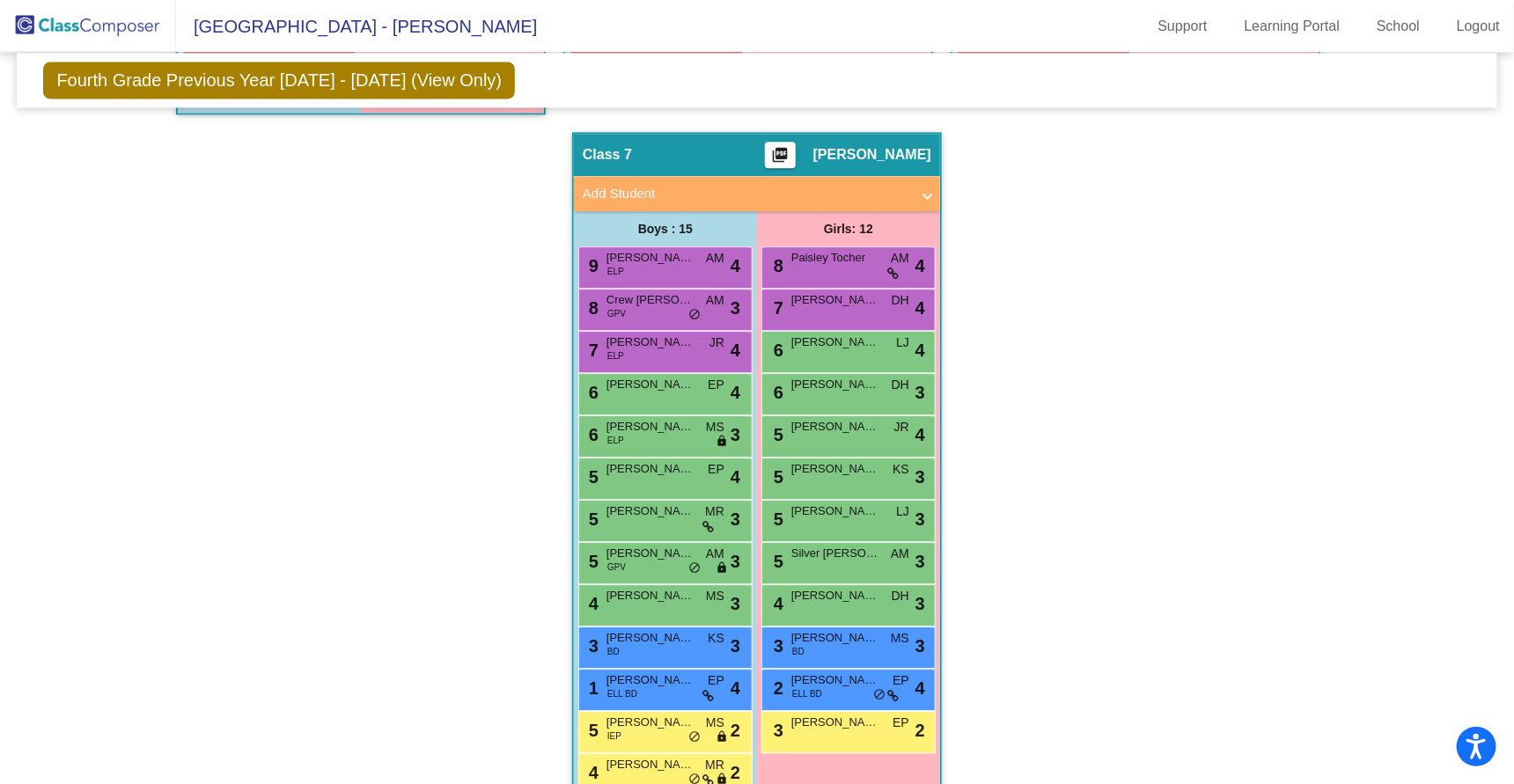 scroll, scrollTop: 1833, scrollLeft: 0, axis: vertical 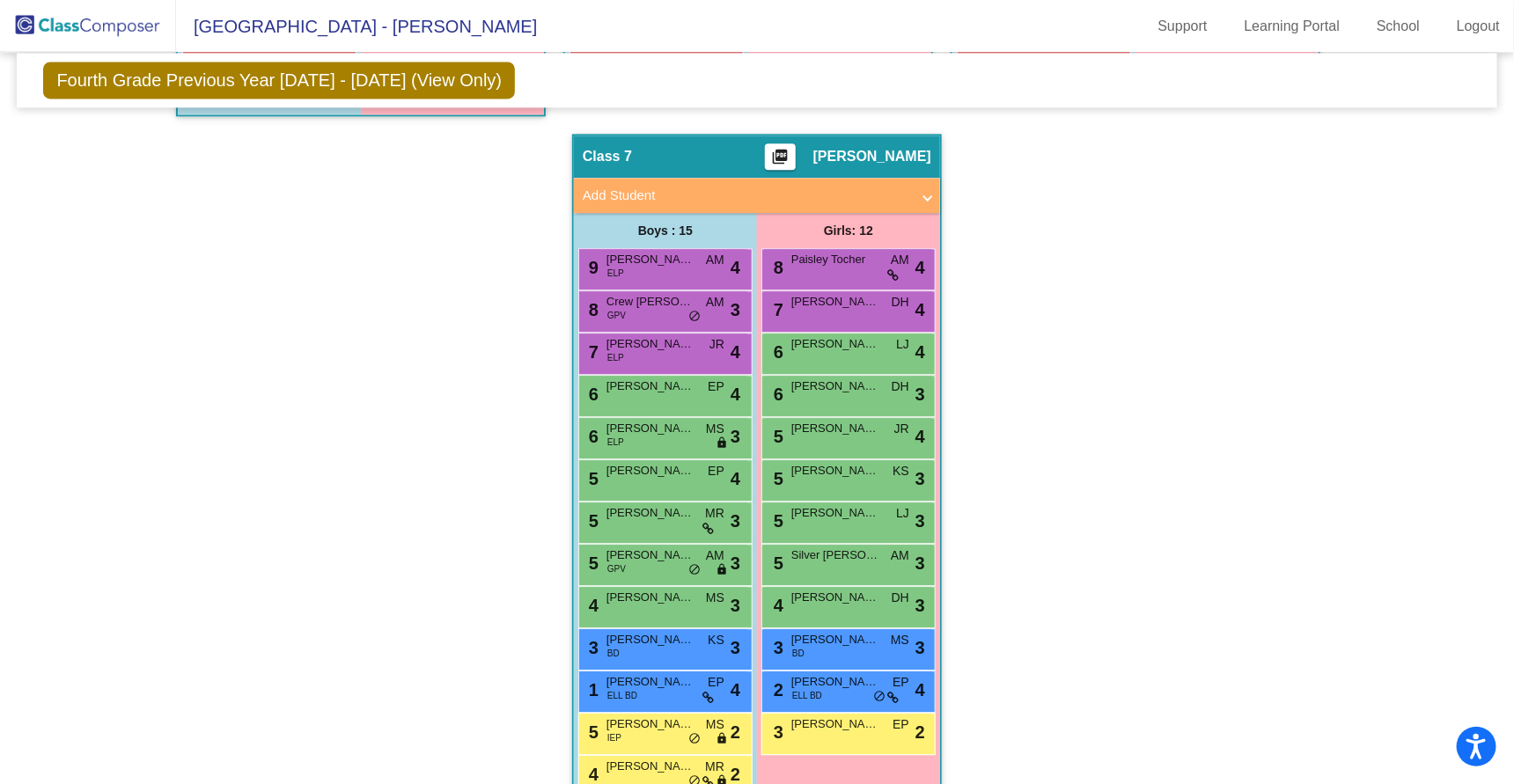 click on "Hallway   - Hallway Class  picture_as_pdf  Add Student  First Name Last Name Student Id  (Recommended)   Boy   Girl   [DEMOGRAPHIC_DATA] Add Close  Boys : 15  Aiden [PERSON_NAME] lock do_not_disturb_alt [PERSON_NAME] lock do_not_disturb_alt [PERSON_NAME] Free lock do_not_disturb_alt [PERSON_NAME] lock do_not_disturb_alt [PERSON_NAME] lock do_not_disturb_alt [PERSON_NAME] lock do_not_disturb_alt [PERSON_NAME] [PERSON_NAME] lock do_not_disturb_alt [PERSON_NAME] lock do_not_disturb_alt Jaxson [PERSON_NAME] lock do_not_disturb_alt [PERSON_NAME] lock do_not_disturb_alt Kaysen Sharp lock do_not_disturb_alt [PERSON_NAME] lock do_not_disturb_alt [PERSON_NAME] Awanaya lock do_not_disturb_alt Ryder Rice lock do_not_disturb_alt [PERSON_NAME] lock do_not_disturb_alt Girls: 18 [PERSON_NAME] Mis lock do_not_disturb_alt [PERSON_NAME] lock do_not_disturb_alt [PERSON_NAME] lock do_not_disturb_alt [PERSON_NAME] lock do_not_disturb_alt [PERSON_NAME] lock do_not_disturb_alt [PERSON_NAME] lock do_not_disturb_alt [PERSON_NAME] lock do_not_disturb_alt [PERSON_NAME] lock" 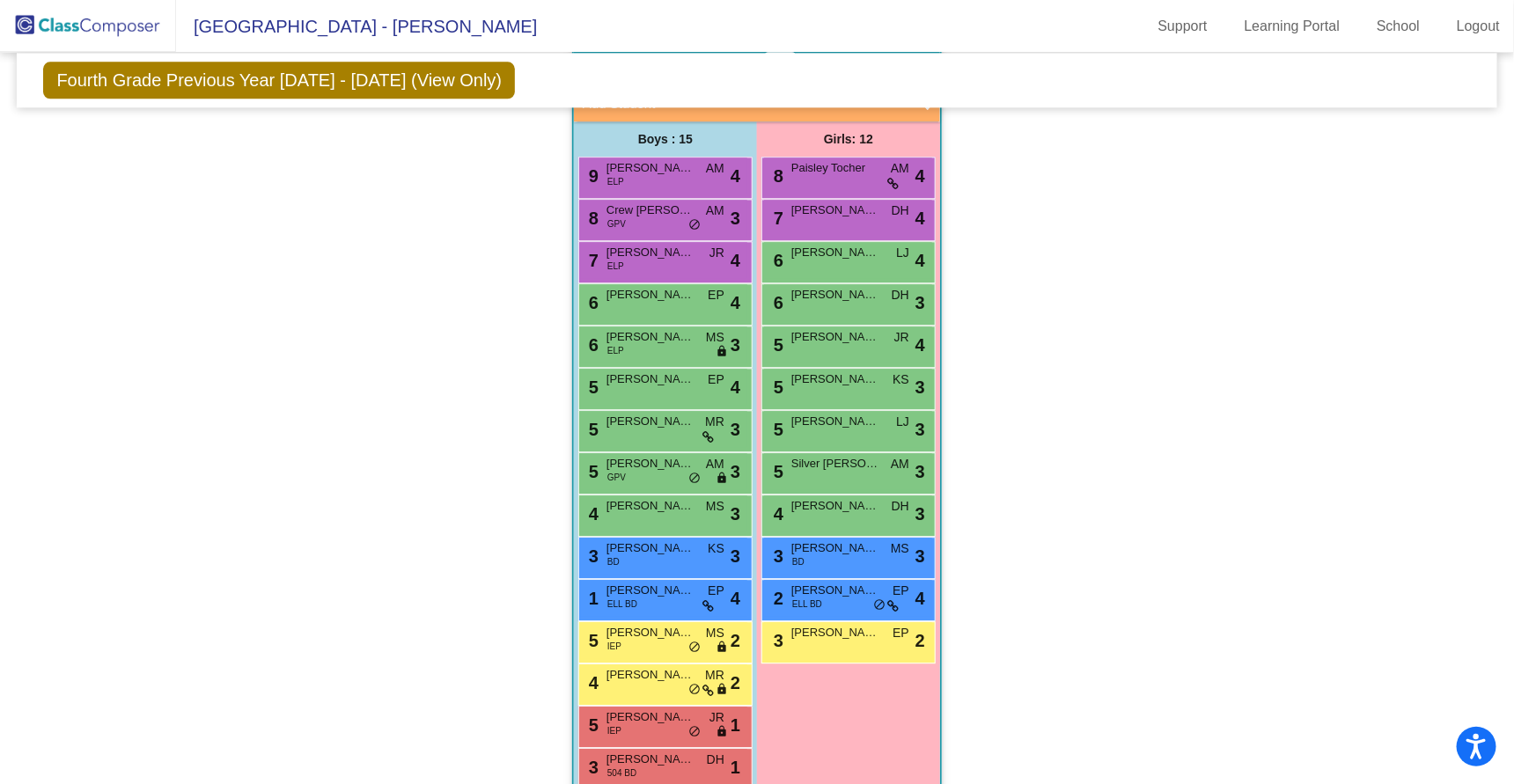 scroll, scrollTop: 1953, scrollLeft: 0, axis: vertical 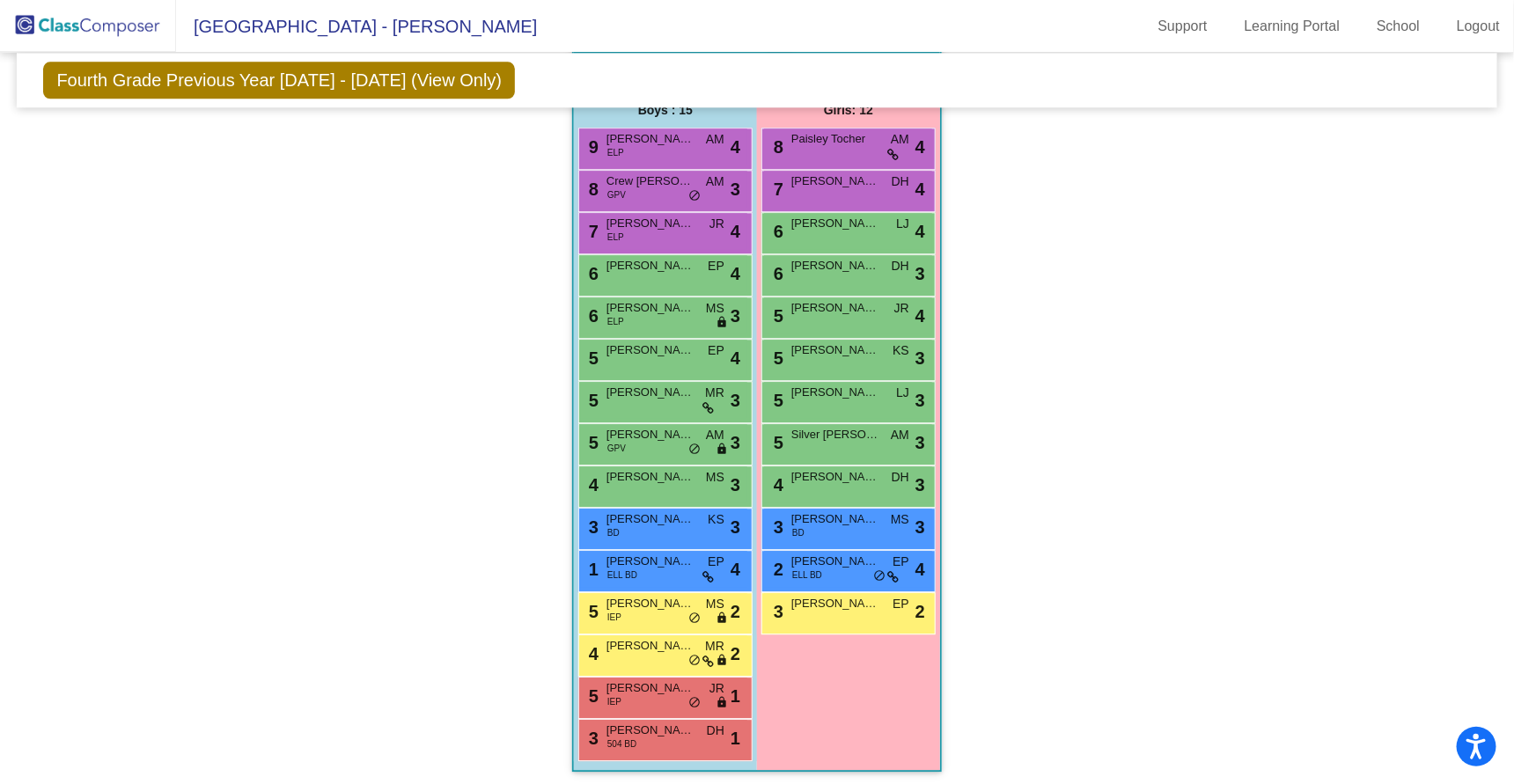 click on "Hallway   - Hallway Class  picture_as_pdf  Add Student  First Name Last Name Student Id  (Recommended)   Boy   Girl   [DEMOGRAPHIC_DATA] Add Close  Boys : 15  Aiden [PERSON_NAME] lock do_not_disturb_alt [PERSON_NAME] lock do_not_disturb_alt [PERSON_NAME] Free lock do_not_disturb_alt [PERSON_NAME] lock do_not_disturb_alt [PERSON_NAME] lock do_not_disturb_alt [PERSON_NAME] lock do_not_disturb_alt [PERSON_NAME] [PERSON_NAME] lock do_not_disturb_alt [PERSON_NAME] lock do_not_disturb_alt Jaxson [PERSON_NAME] lock do_not_disturb_alt [PERSON_NAME] lock do_not_disturb_alt Kaysen Sharp lock do_not_disturb_alt [PERSON_NAME] lock do_not_disturb_alt [PERSON_NAME] Awanaya lock do_not_disturb_alt Ryder Rice lock do_not_disturb_alt [PERSON_NAME] lock do_not_disturb_alt Girls: 18 [PERSON_NAME] Mis lock do_not_disturb_alt [PERSON_NAME] lock do_not_disturb_alt [PERSON_NAME] lock do_not_disturb_alt [PERSON_NAME] lock do_not_disturb_alt [PERSON_NAME] lock do_not_disturb_alt [PERSON_NAME] lock do_not_disturb_alt [PERSON_NAME] lock do_not_disturb_alt [PERSON_NAME] lock" 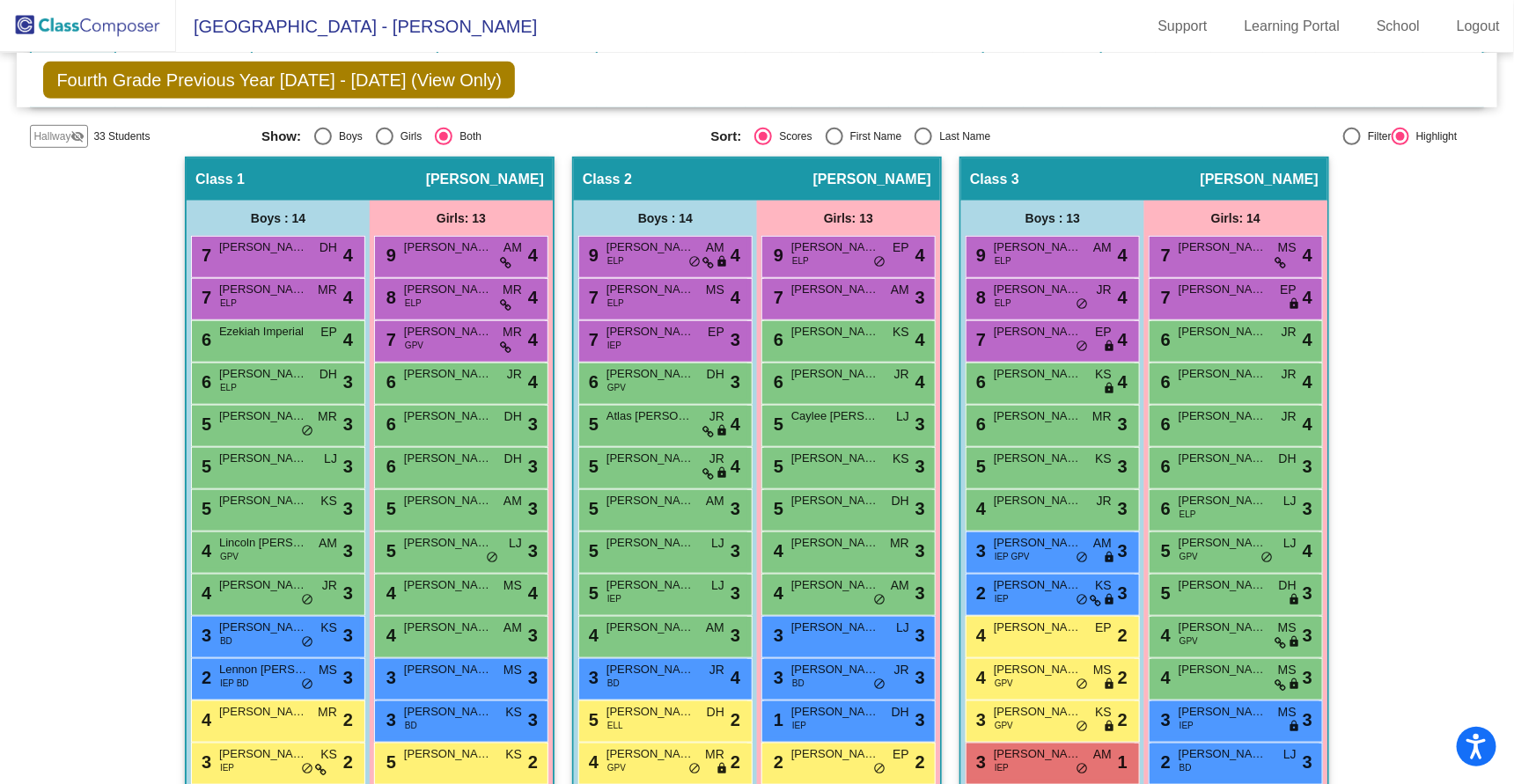 scroll, scrollTop: 0, scrollLeft: 0, axis: both 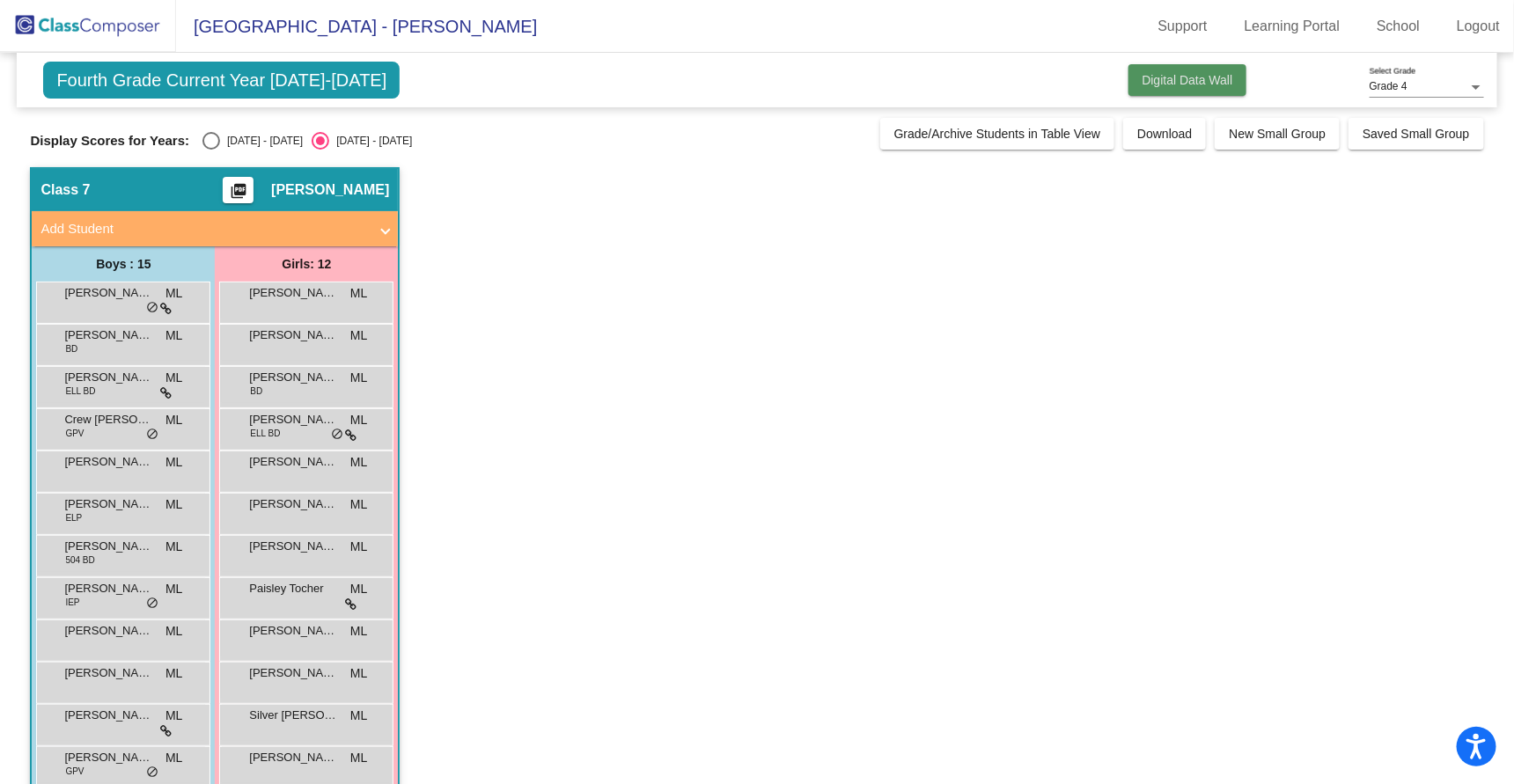 click on "Digital Data Wall" 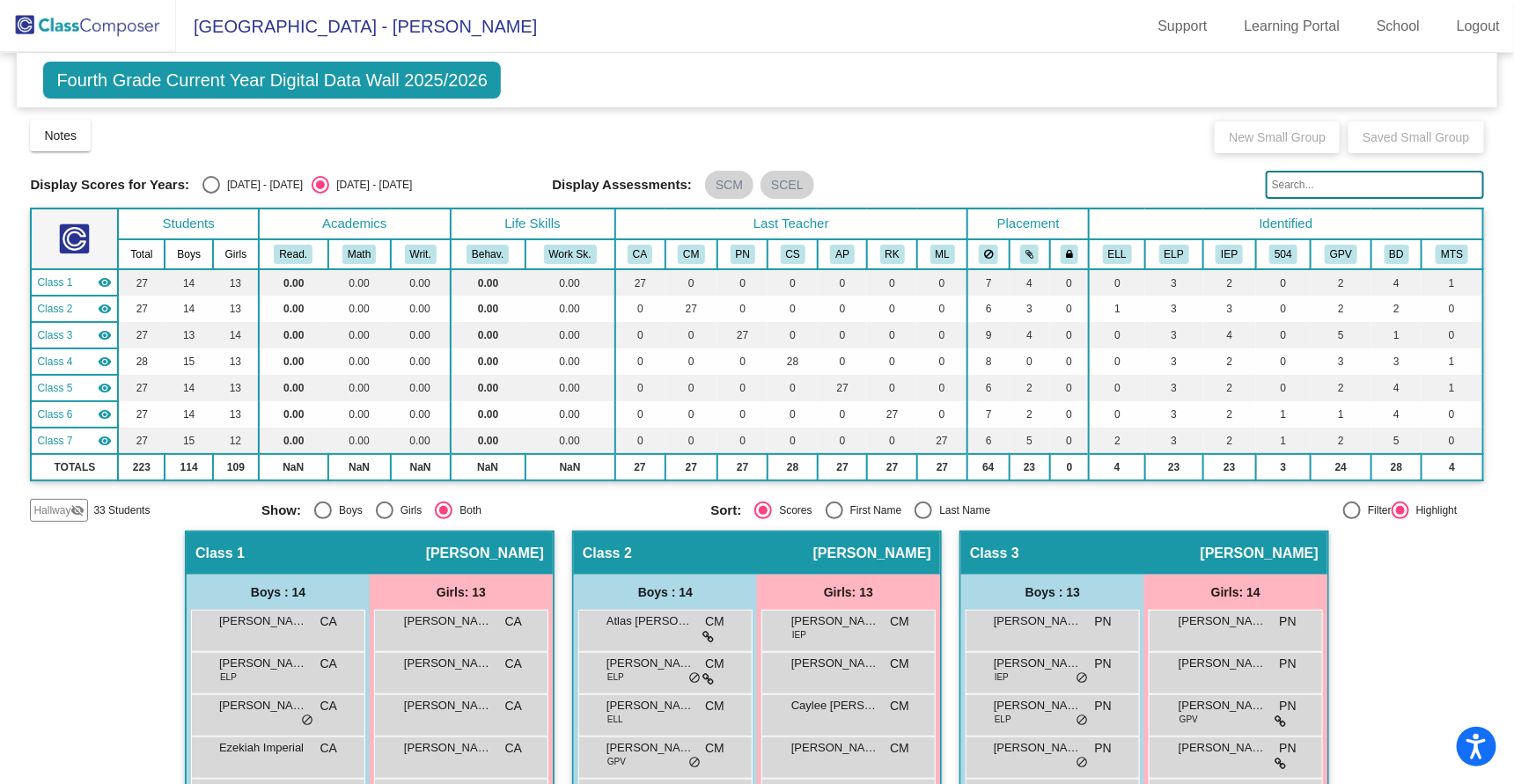 scroll, scrollTop: 1023, scrollLeft: 0, axis: vertical 